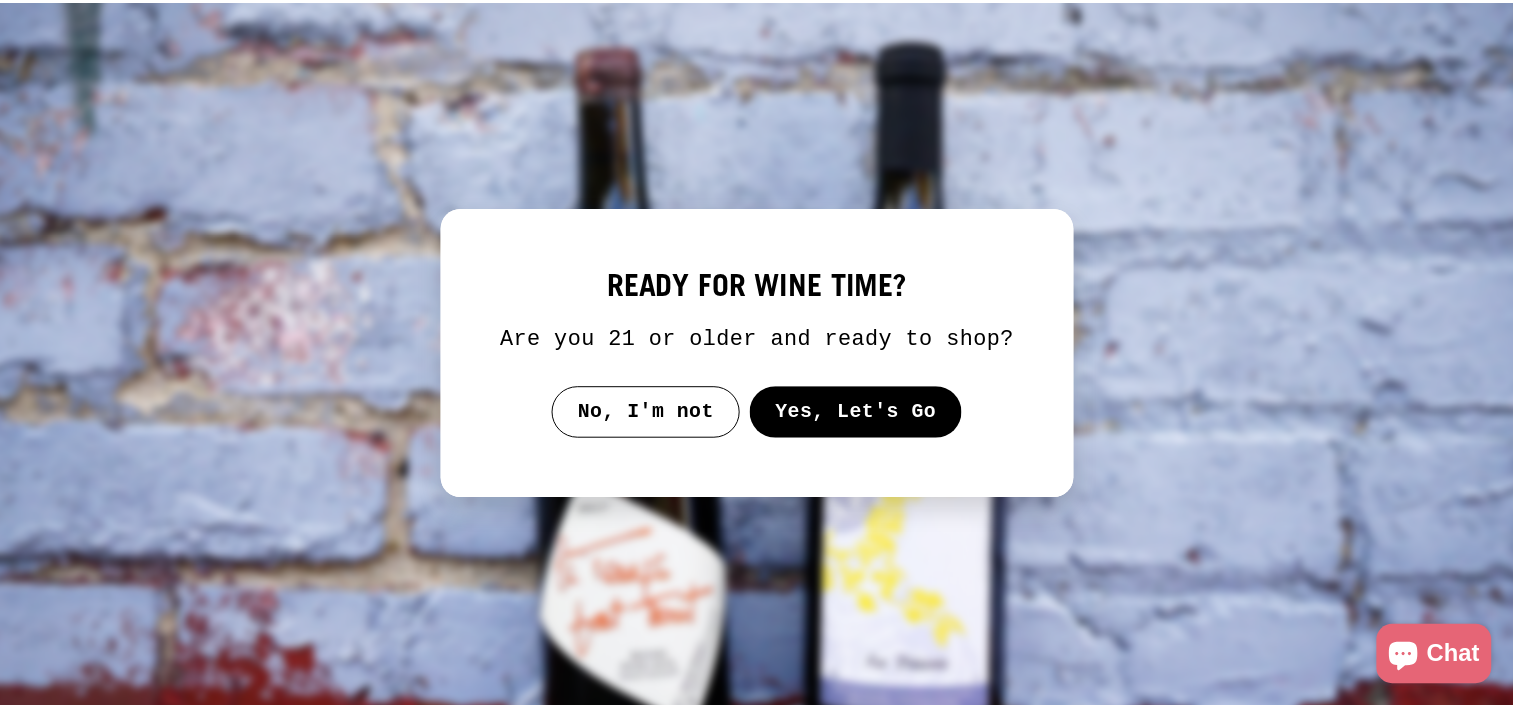 scroll, scrollTop: 0, scrollLeft: 0, axis: both 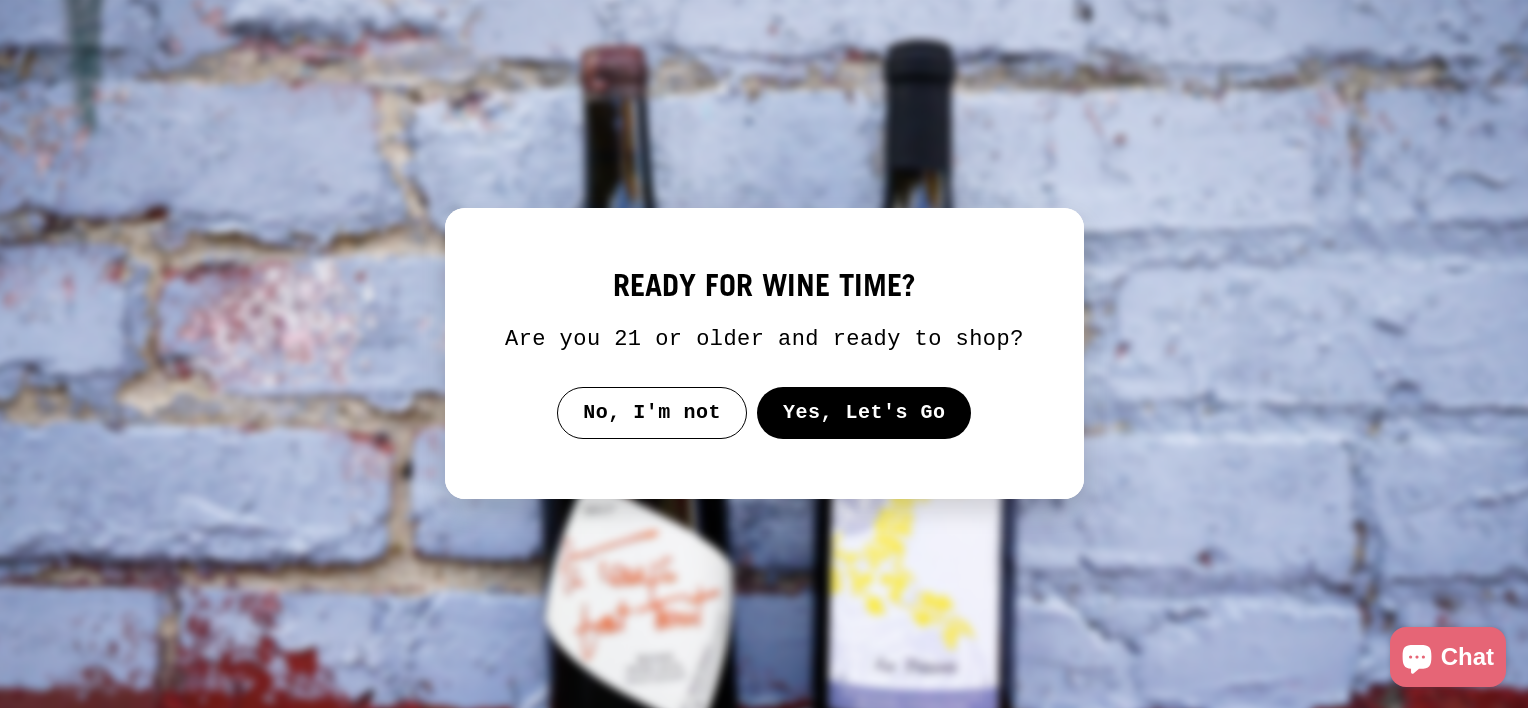 click on "Yes, Let's Go" at bounding box center (863, 413) 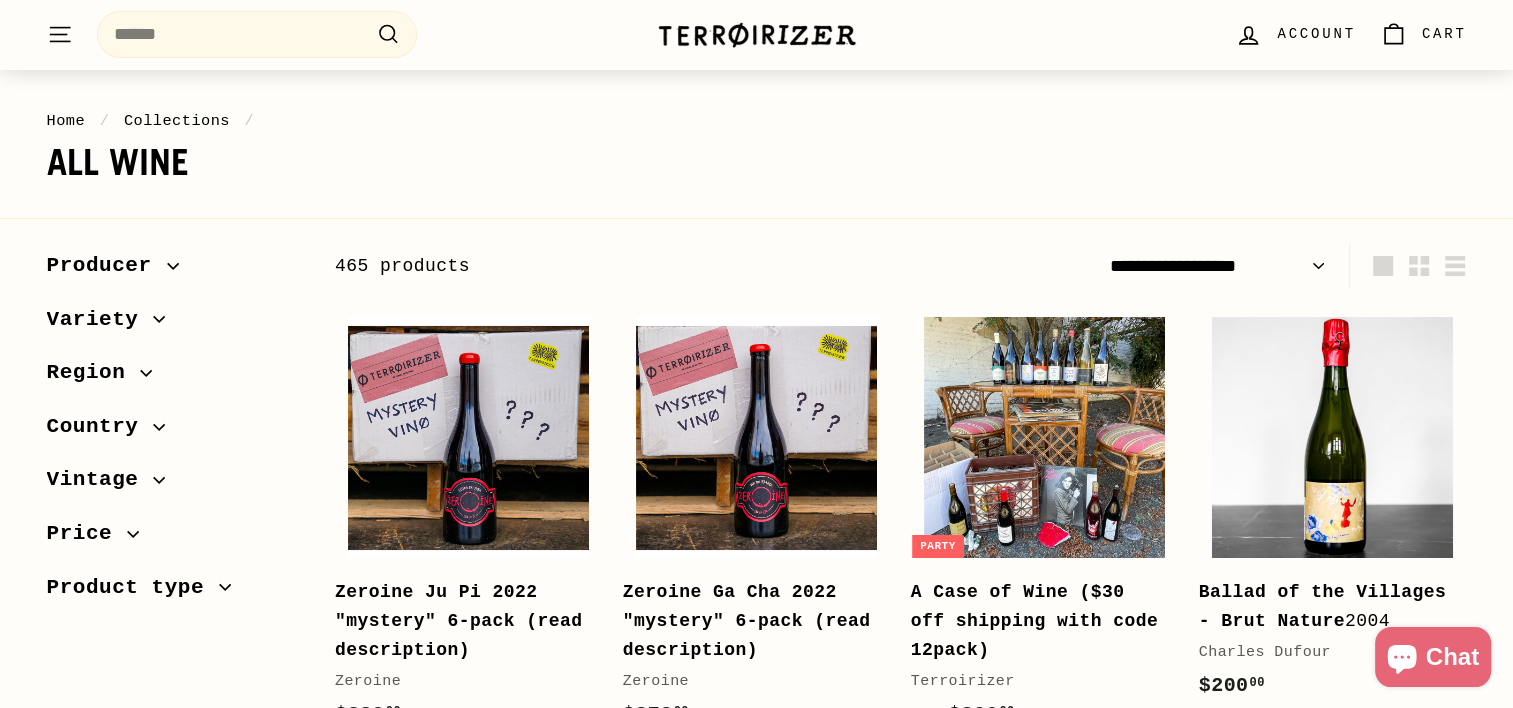 scroll, scrollTop: 200, scrollLeft: 0, axis: vertical 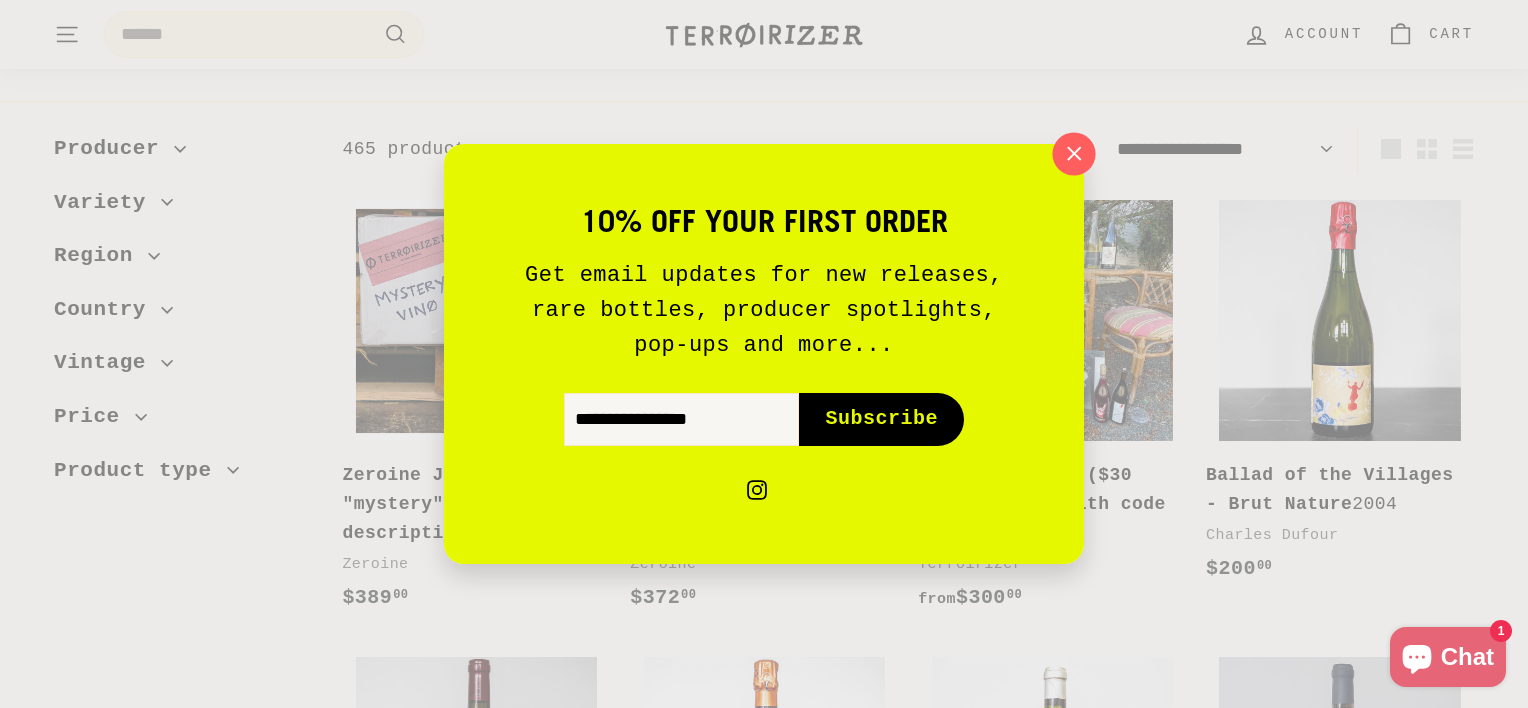 click 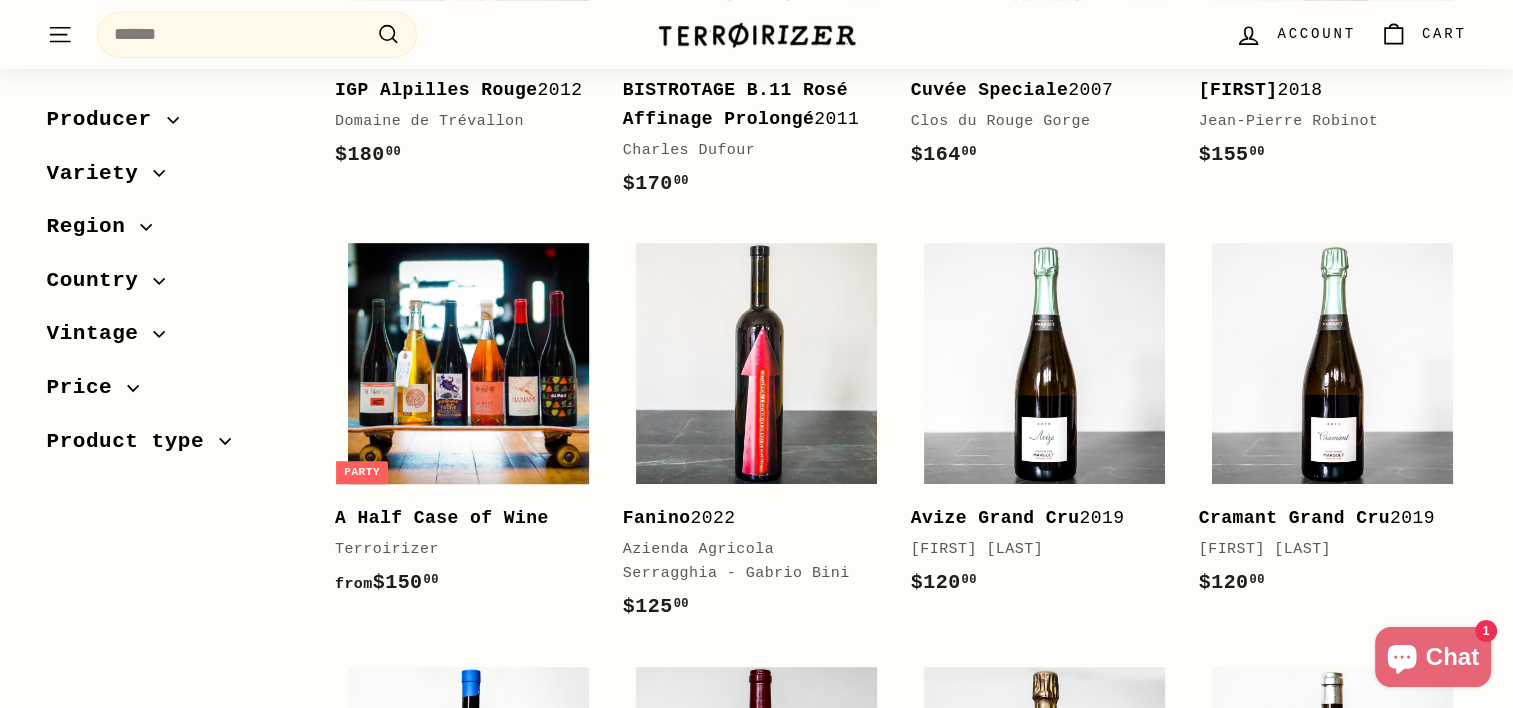 scroll, scrollTop: 1100, scrollLeft: 0, axis: vertical 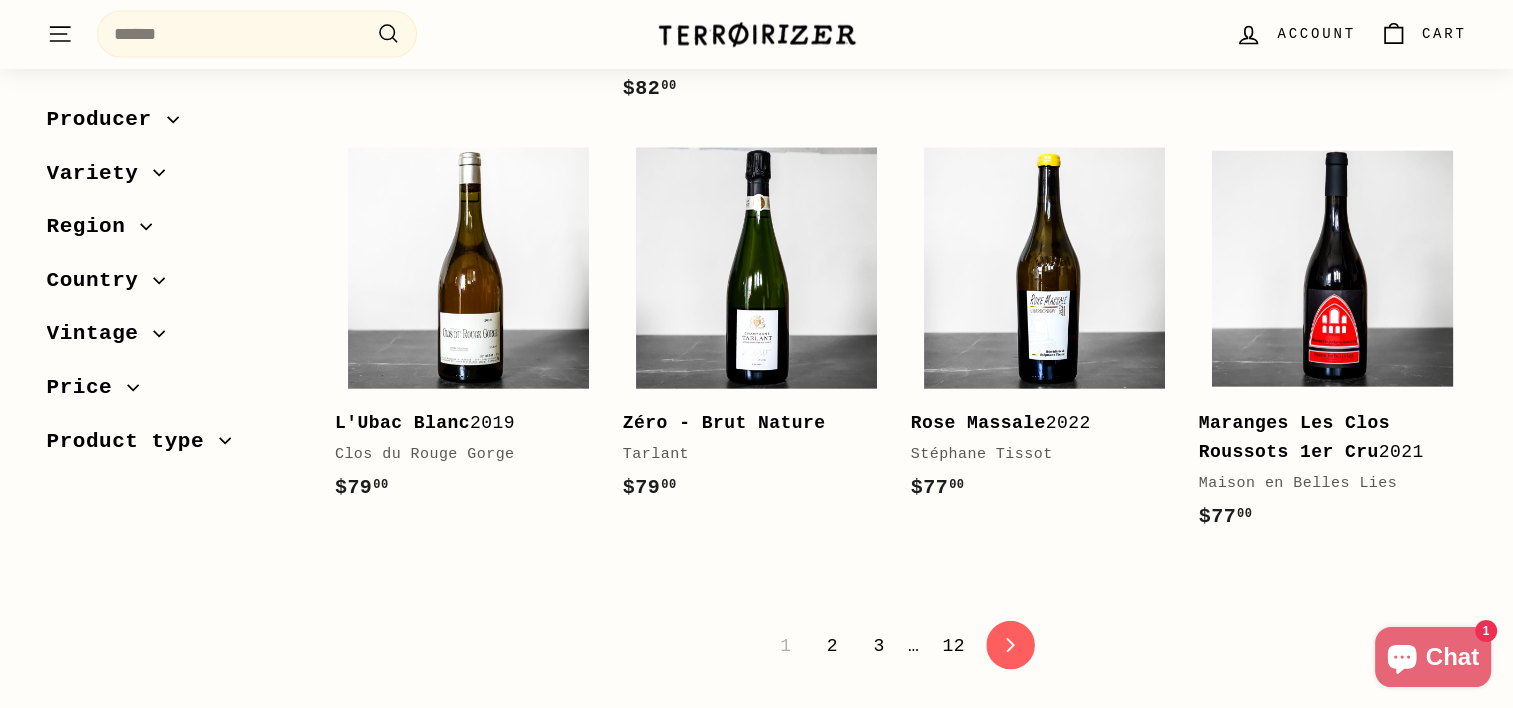 click on "icon-chevron
Next" at bounding box center [1010, 645] 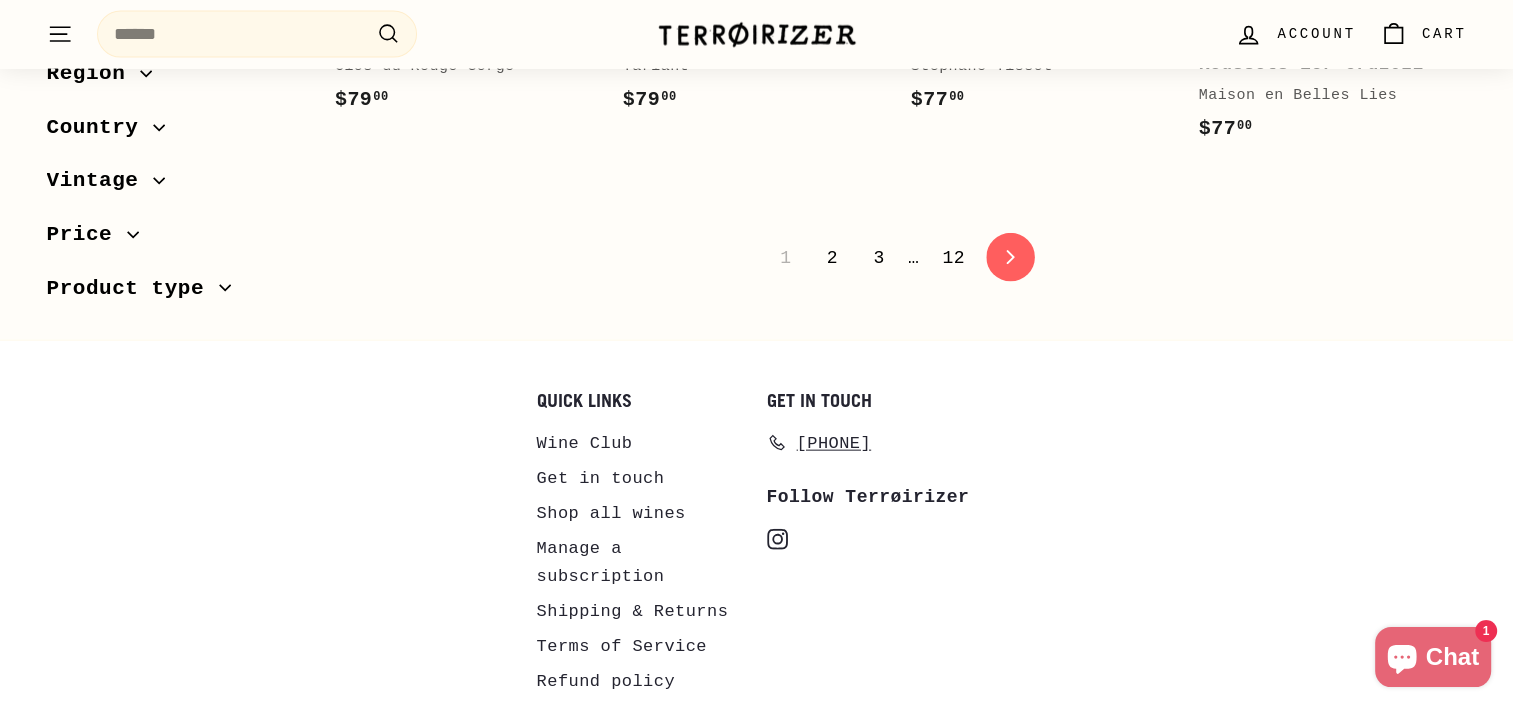 scroll, scrollTop: 4500, scrollLeft: 0, axis: vertical 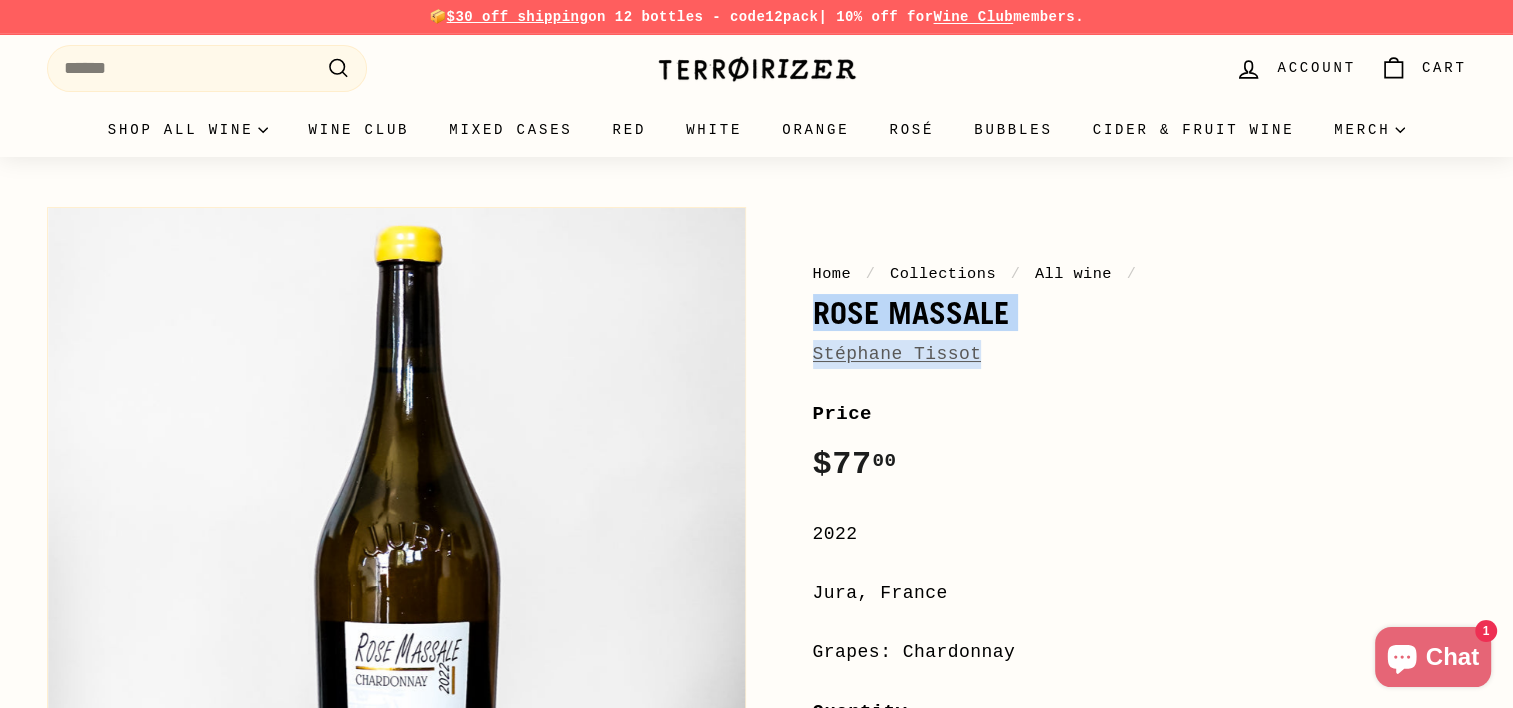 drag, startPoint x: 986, startPoint y: 367, endPoint x: 814, endPoint y: 306, distance: 182.49658 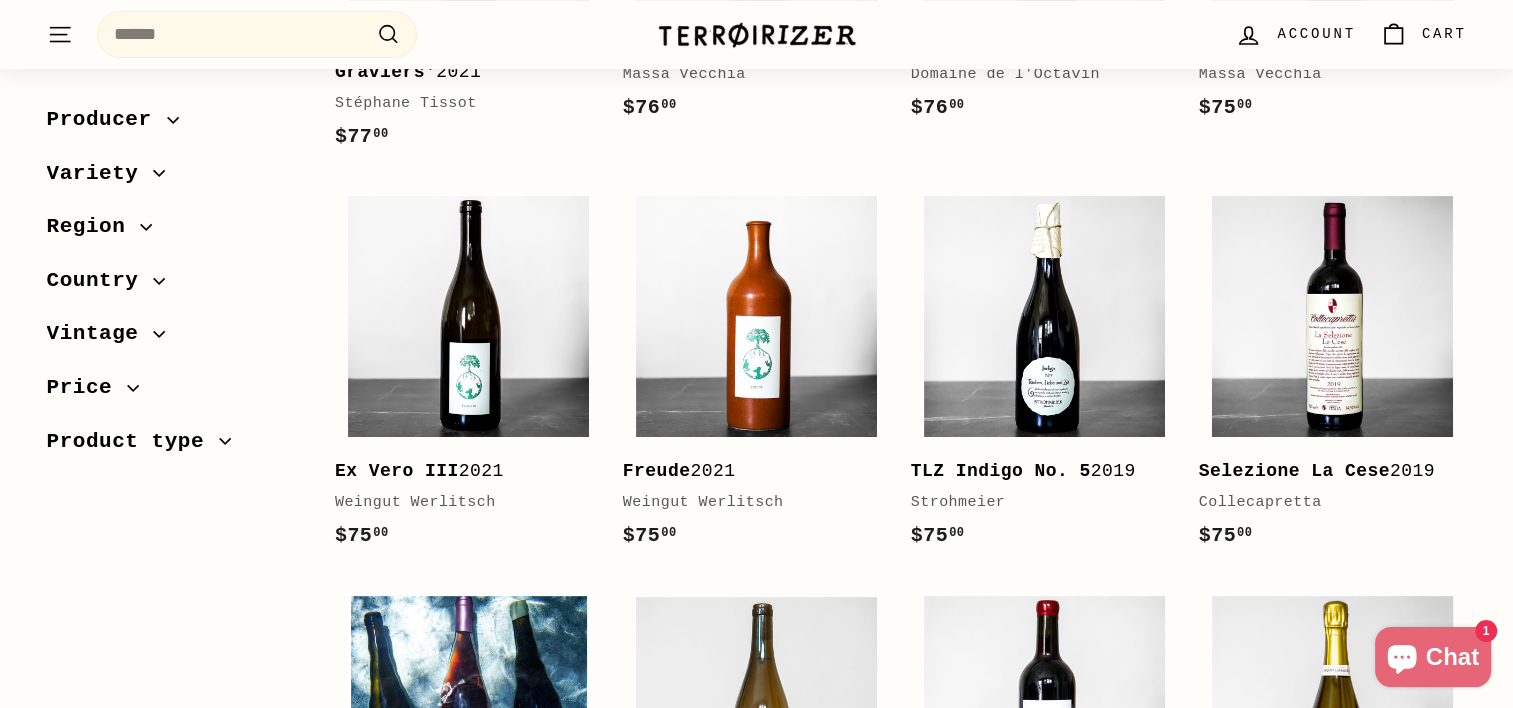 scroll, scrollTop: 700, scrollLeft: 0, axis: vertical 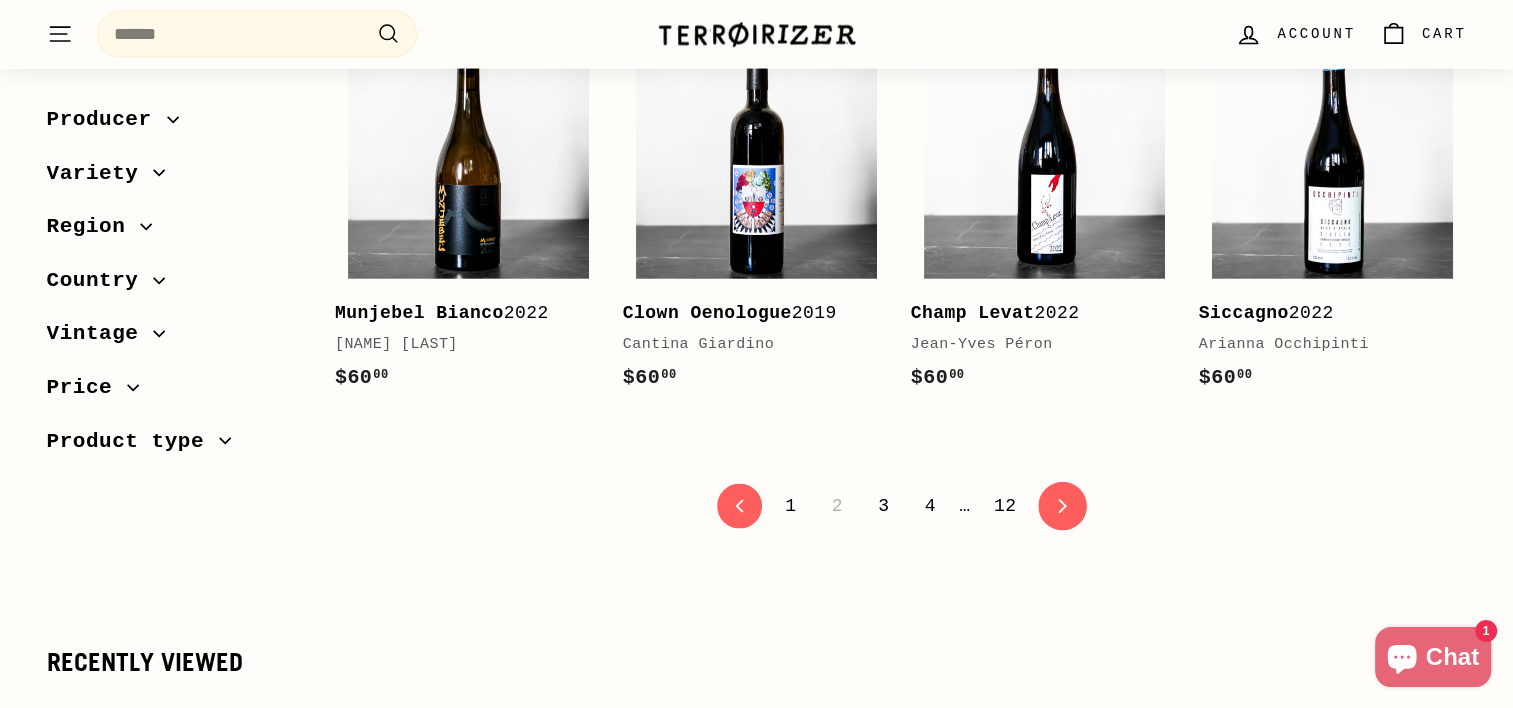 click on "icon-chevron
Next" at bounding box center [1062, 506] 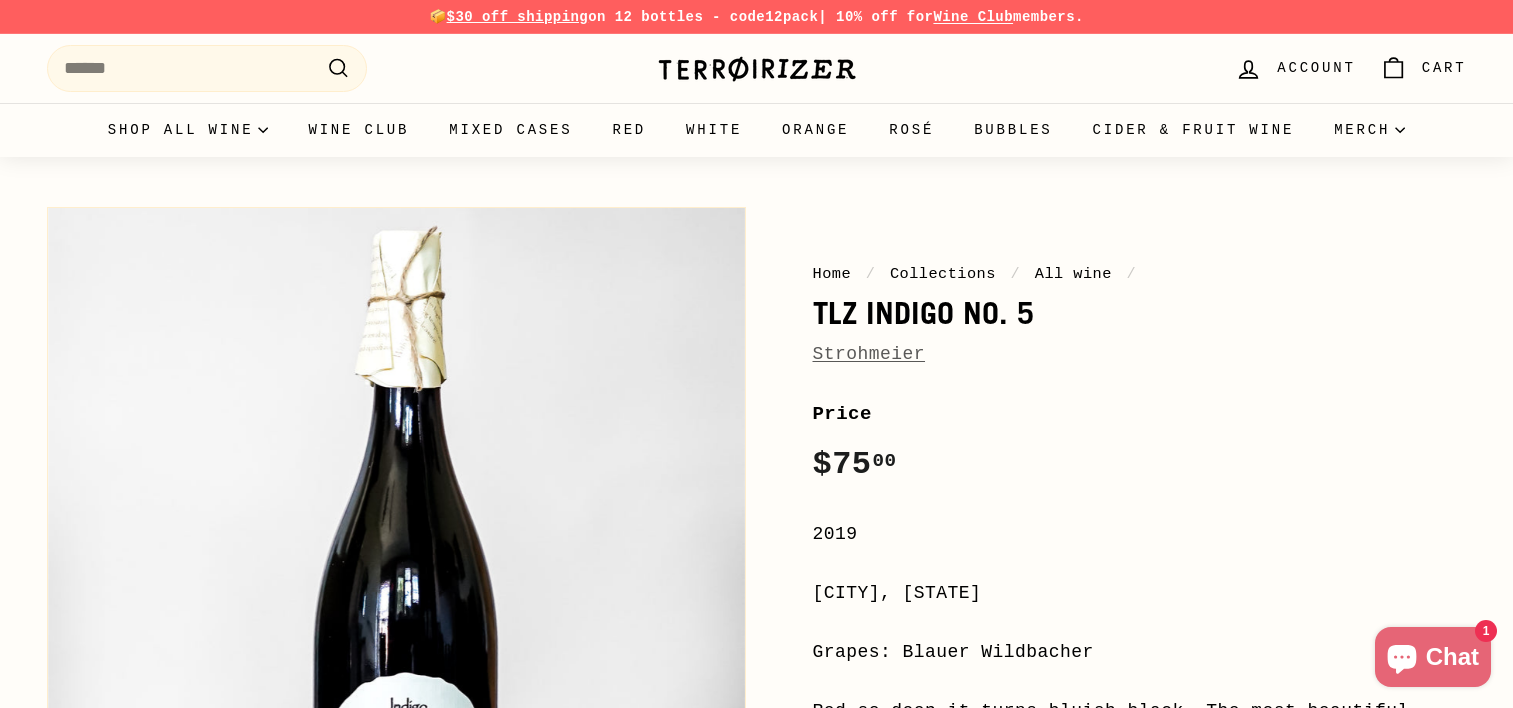 scroll, scrollTop: 0, scrollLeft: 0, axis: both 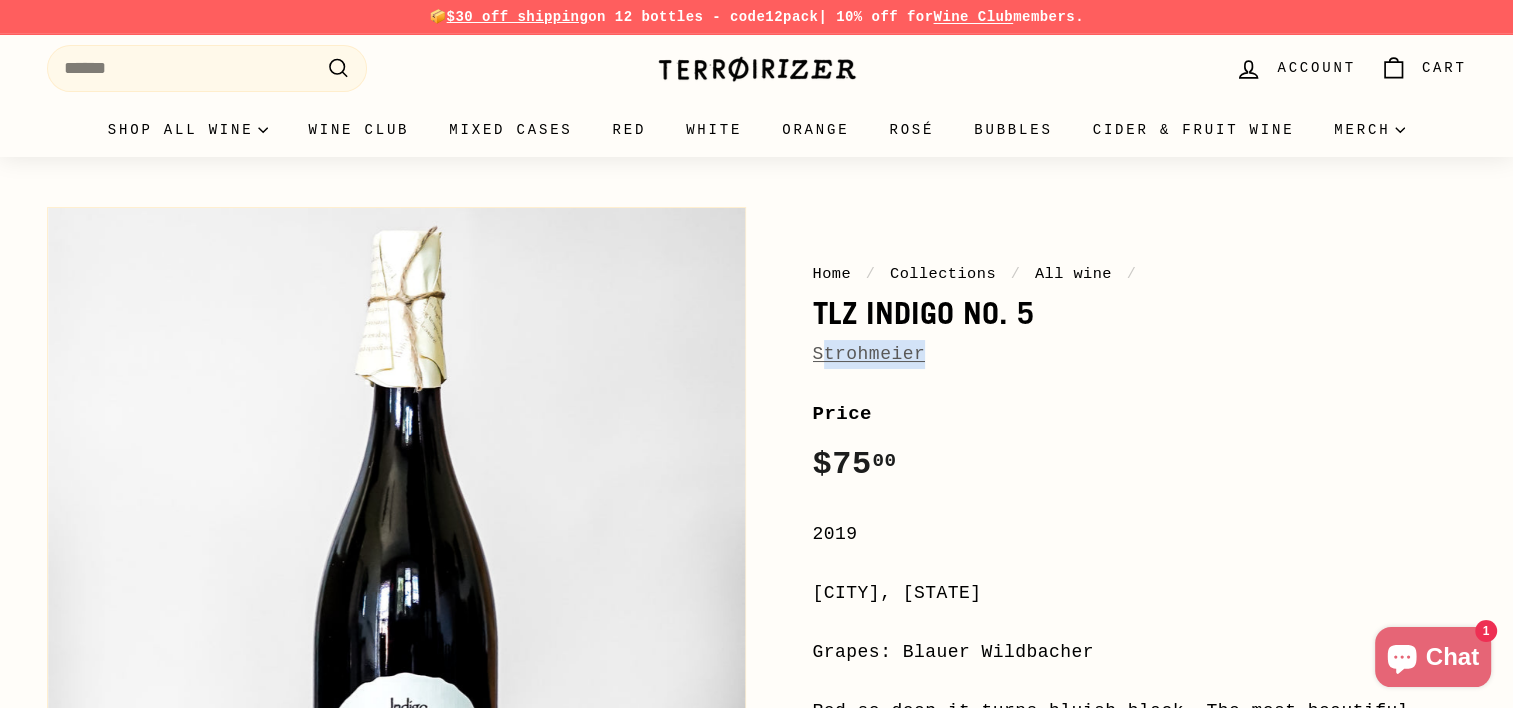 drag, startPoint x: 912, startPoint y: 355, endPoint x: 824, endPoint y: 343, distance: 88.814415 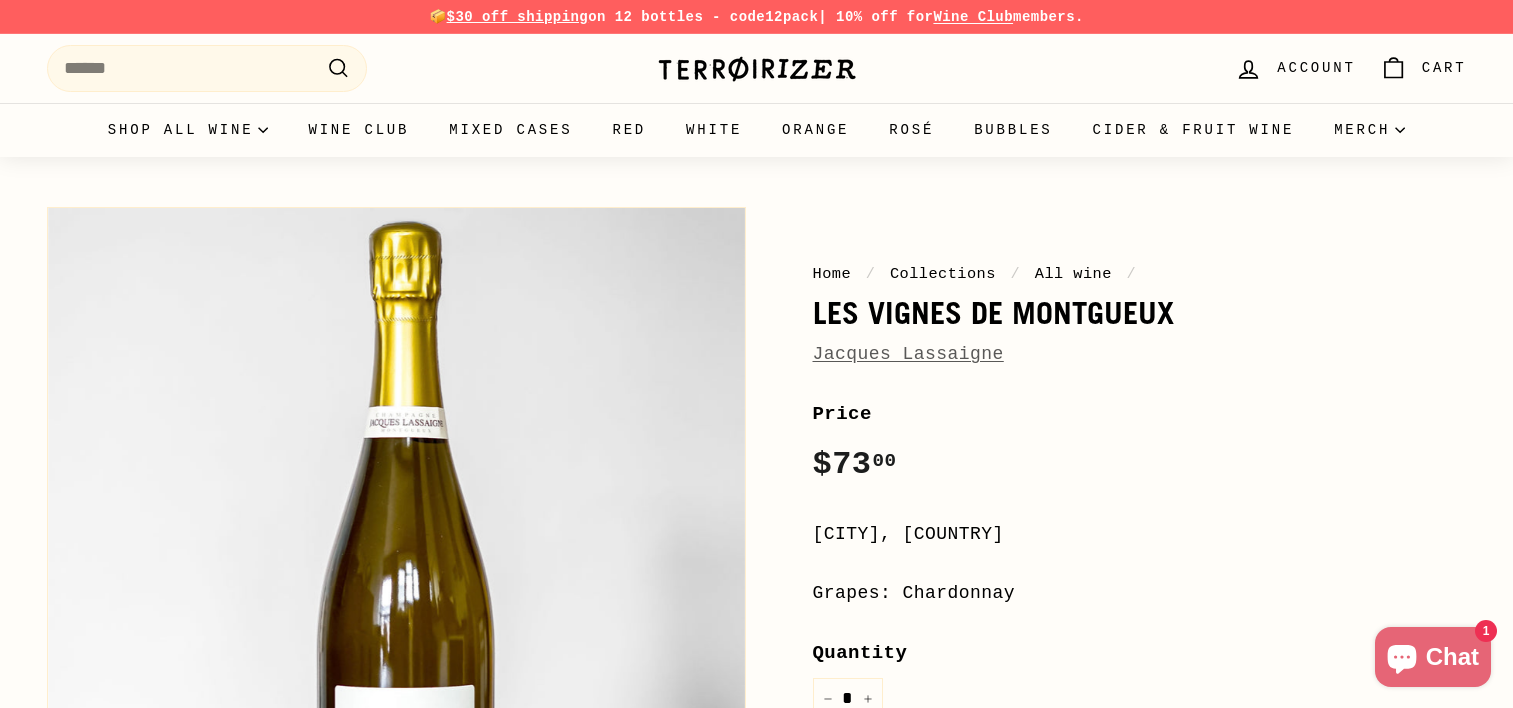 scroll, scrollTop: 0, scrollLeft: 0, axis: both 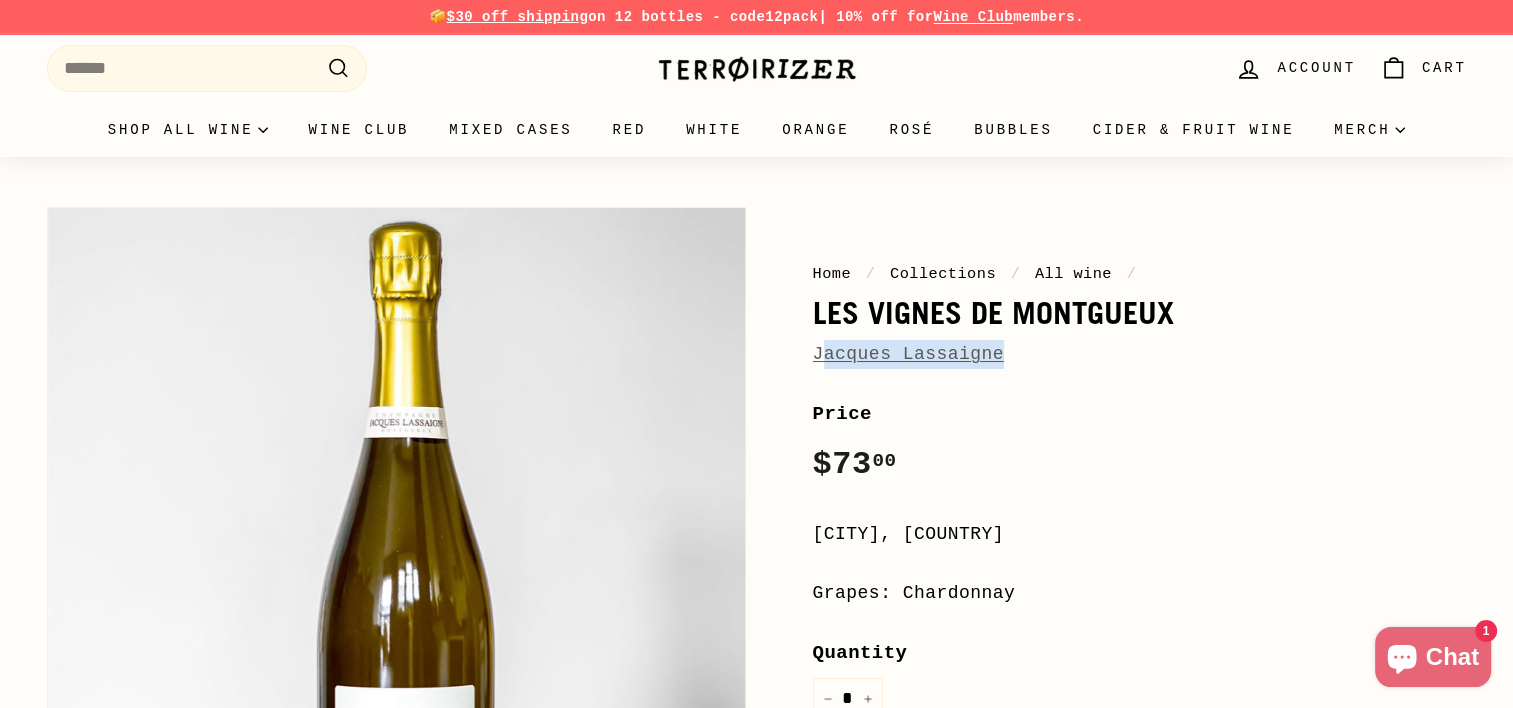 drag, startPoint x: 992, startPoint y: 351, endPoint x: 822, endPoint y: 349, distance: 170.01176 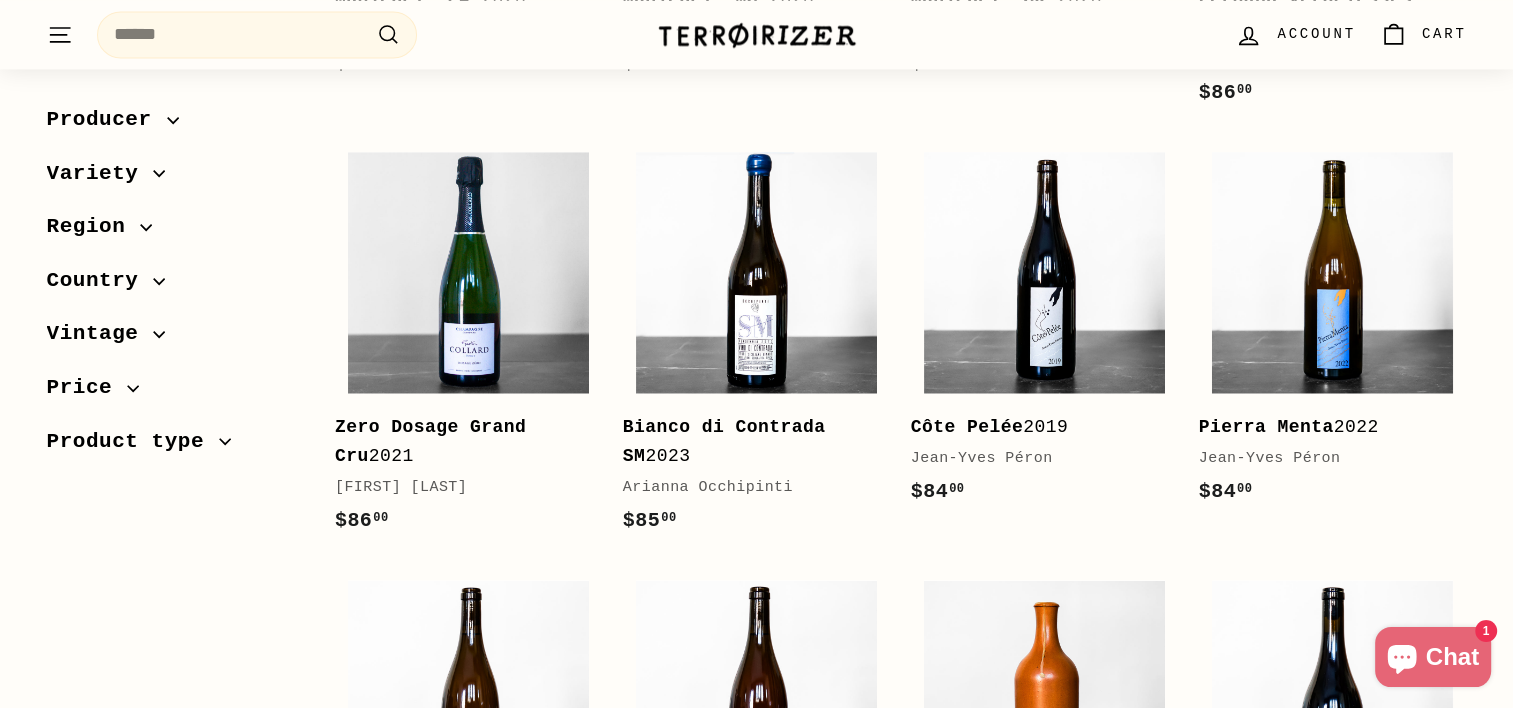 scroll, scrollTop: 3200, scrollLeft: 0, axis: vertical 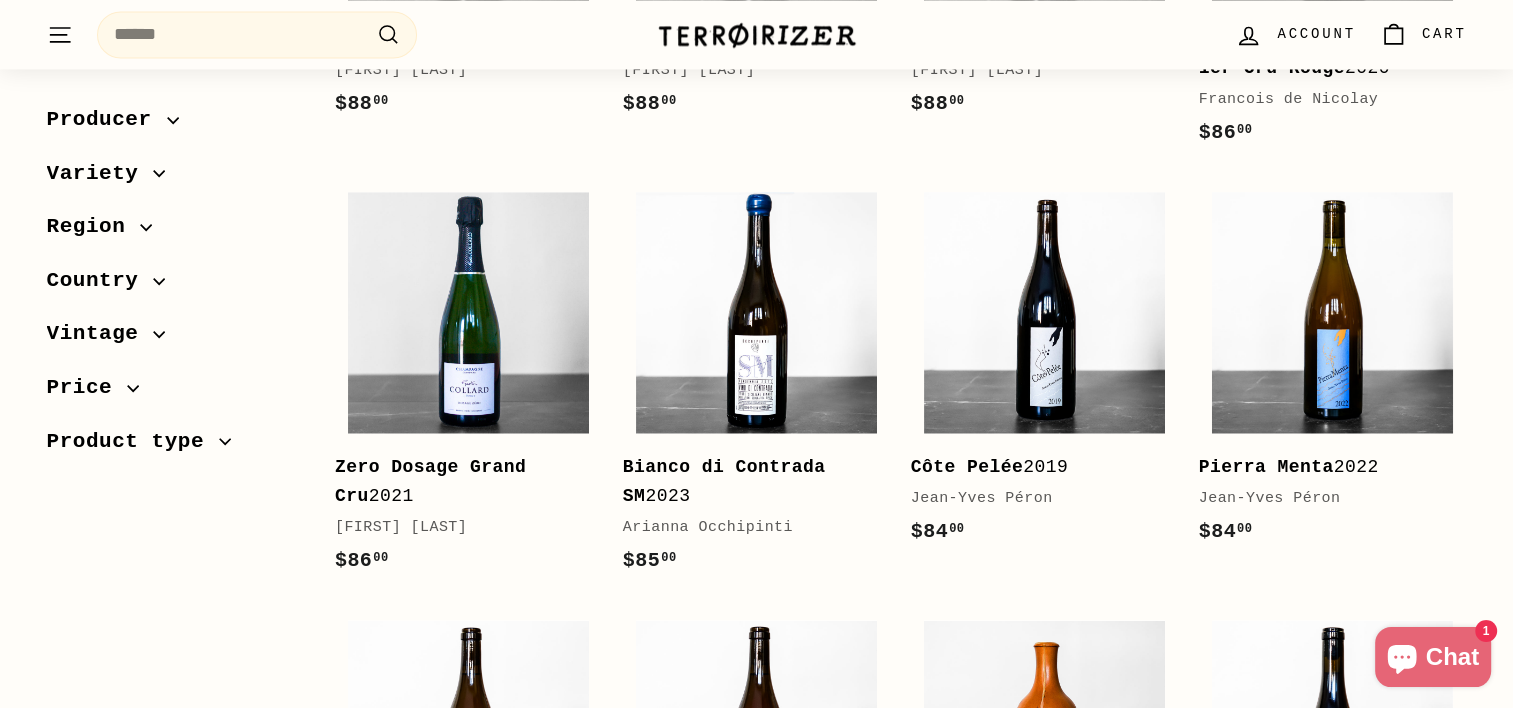 click on "Sort
Featured
Best selling
Alphabetically, A-Z
Alphabetically, Z-A
Price, low to high
Price, high to low
Date, old to new
Date, new to old
Producer
2Naturkinder  (2)
Jauma" at bounding box center [756, -623] 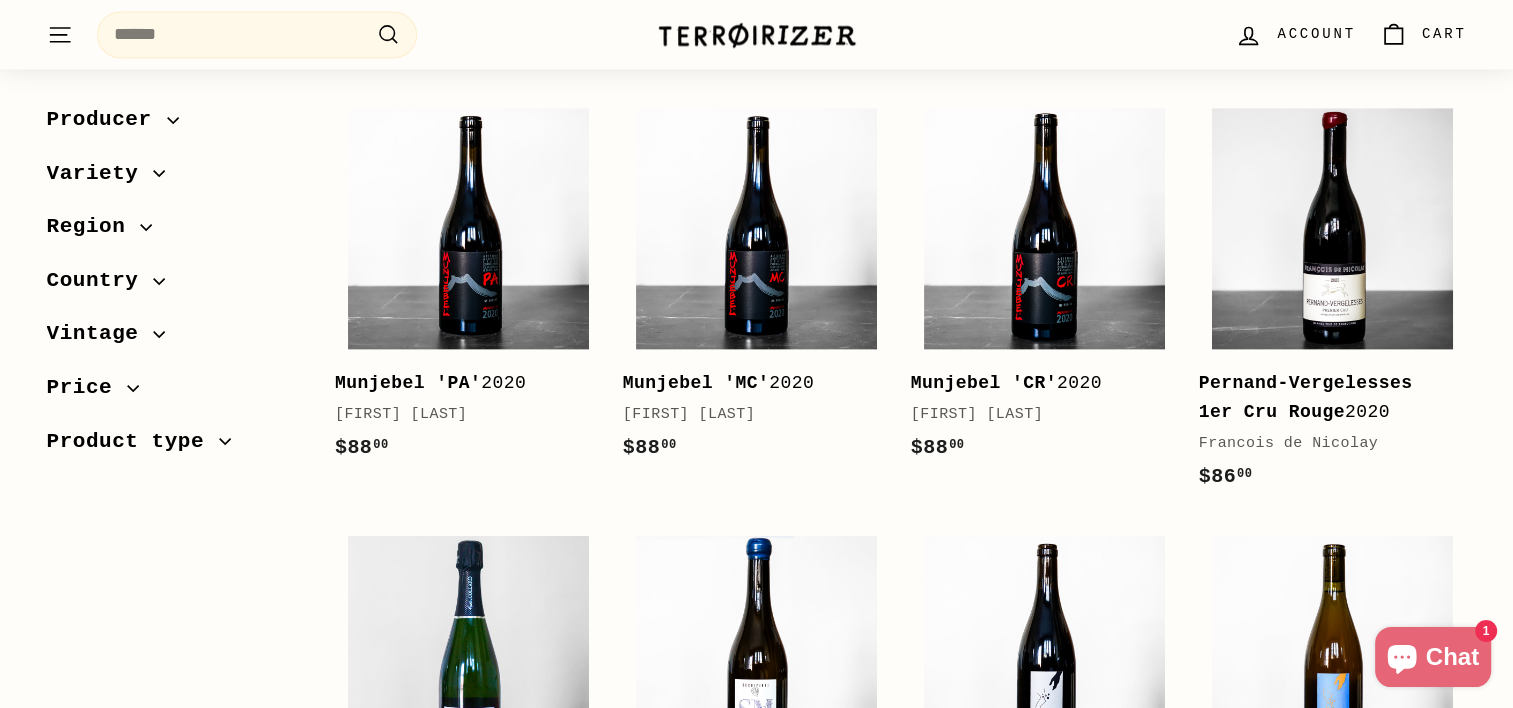 scroll, scrollTop: 2800, scrollLeft: 0, axis: vertical 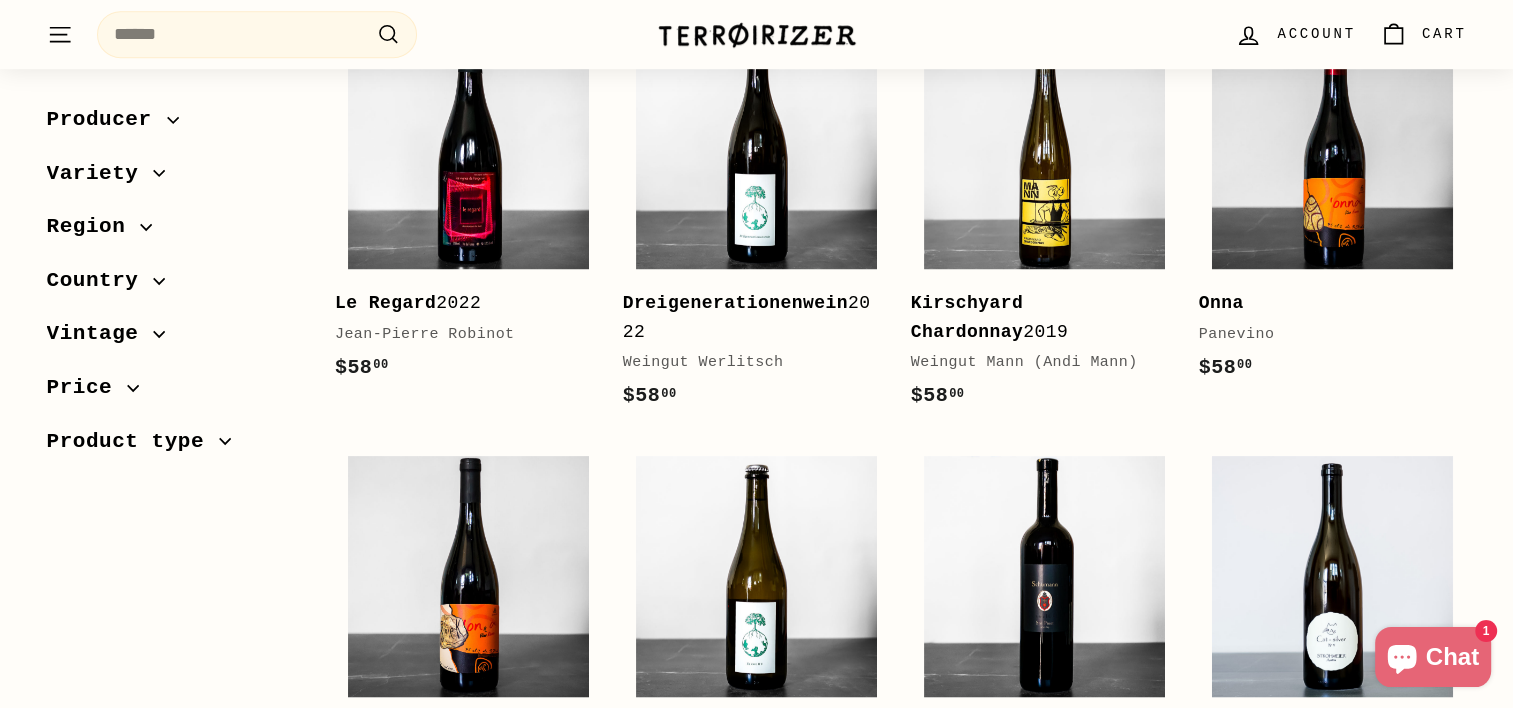 drag, startPoint x: 606, startPoint y: 300, endPoint x: 772, endPoint y: 360, distance: 176.51062 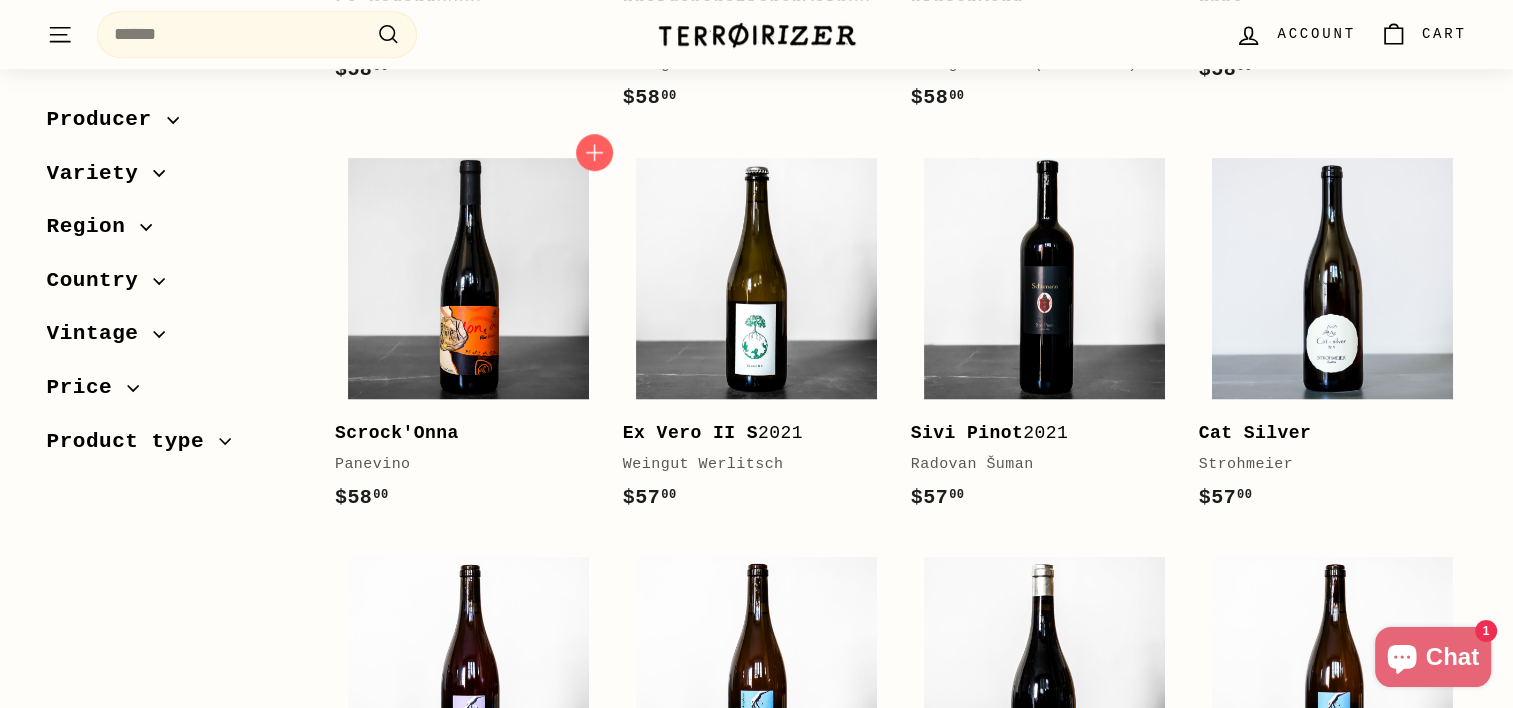 scroll, scrollTop: 1500, scrollLeft: 0, axis: vertical 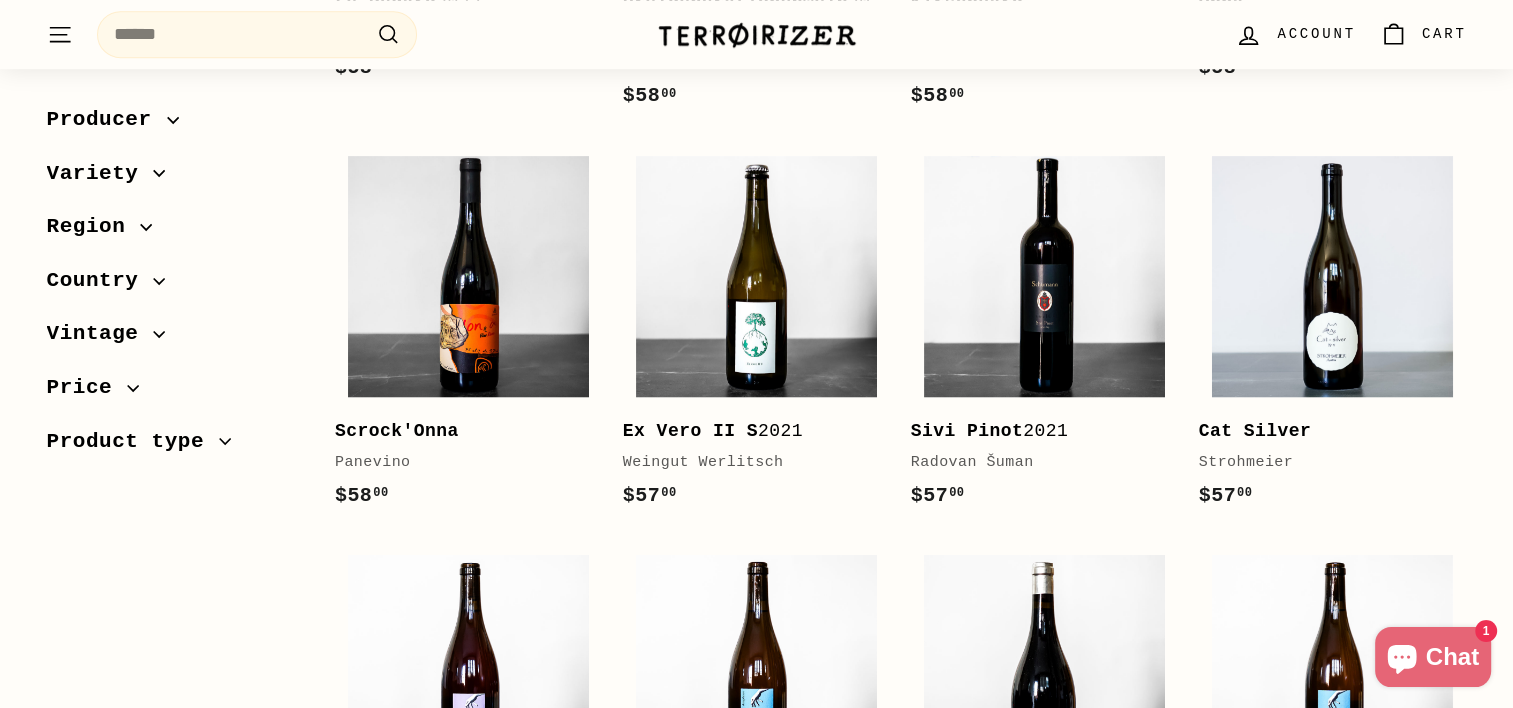 click on "Sort
Featured
Best selling
Alphabetically, A-Z
Alphabetically, Z-A
Price, low to high
Price, high to low
Date, old to new
Date, new to old
Producer
2Naturkinder  (2)
Brij Wines" at bounding box center (746, 1032) 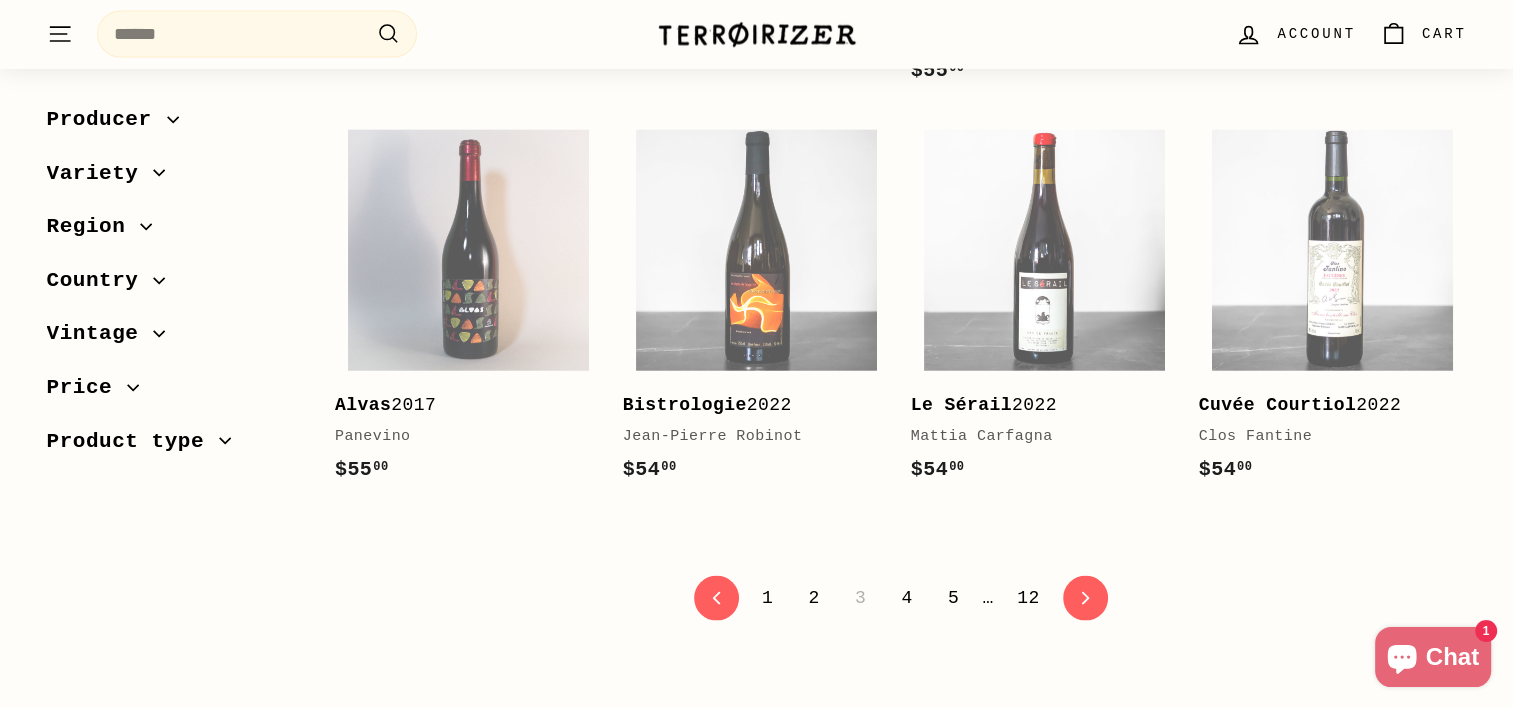 scroll, scrollTop: 4100, scrollLeft: 0, axis: vertical 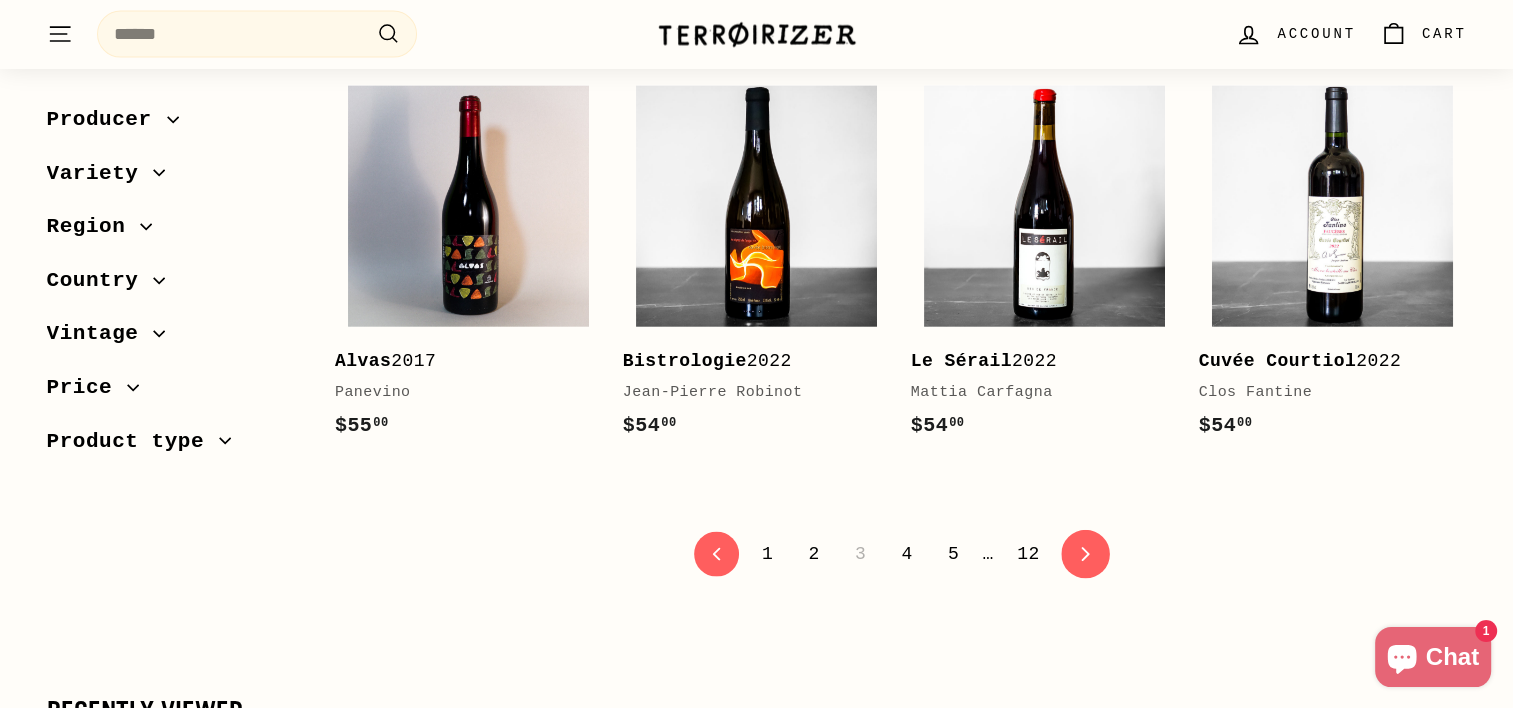 click on "icon-chevron" 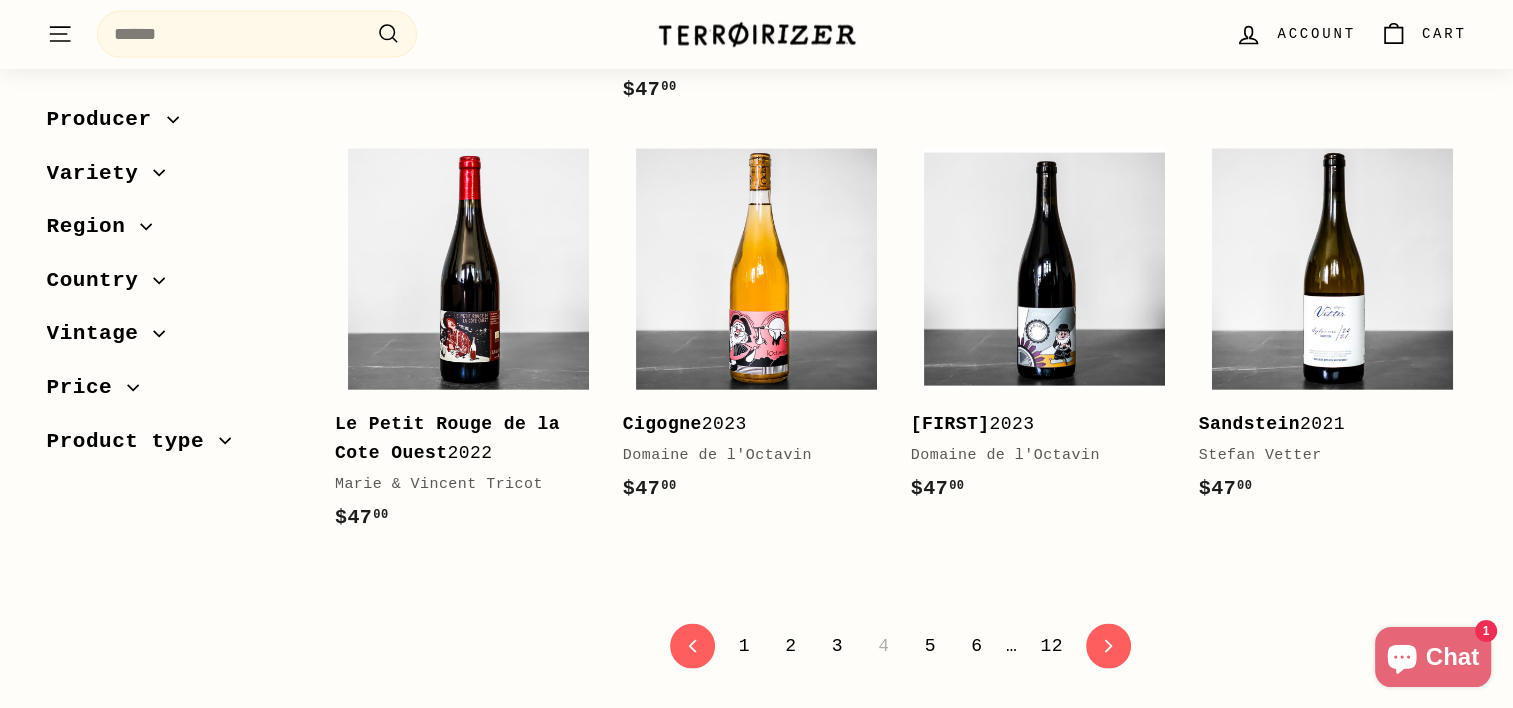 scroll, scrollTop: 4100, scrollLeft: 0, axis: vertical 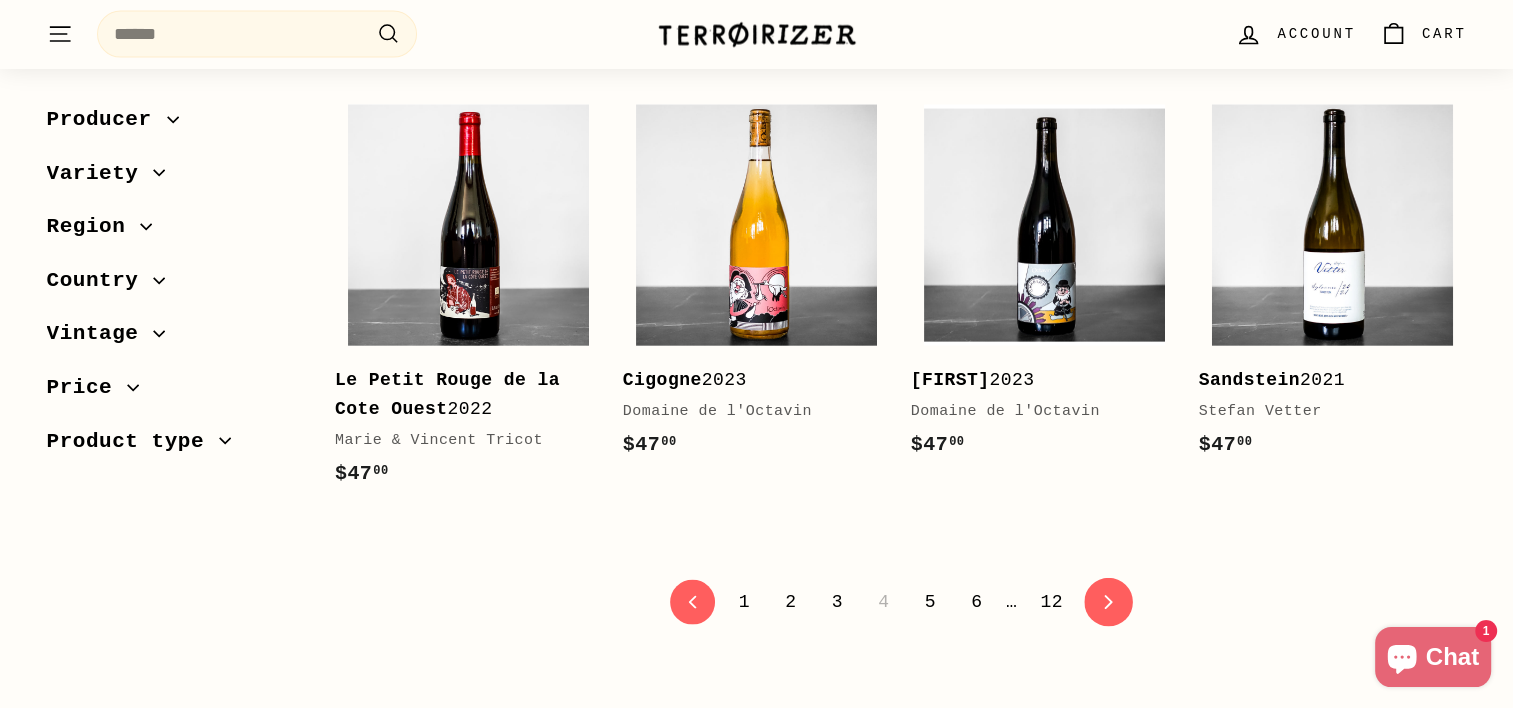 click on "icon-chevron
Next" at bounding box center (1108, 602) 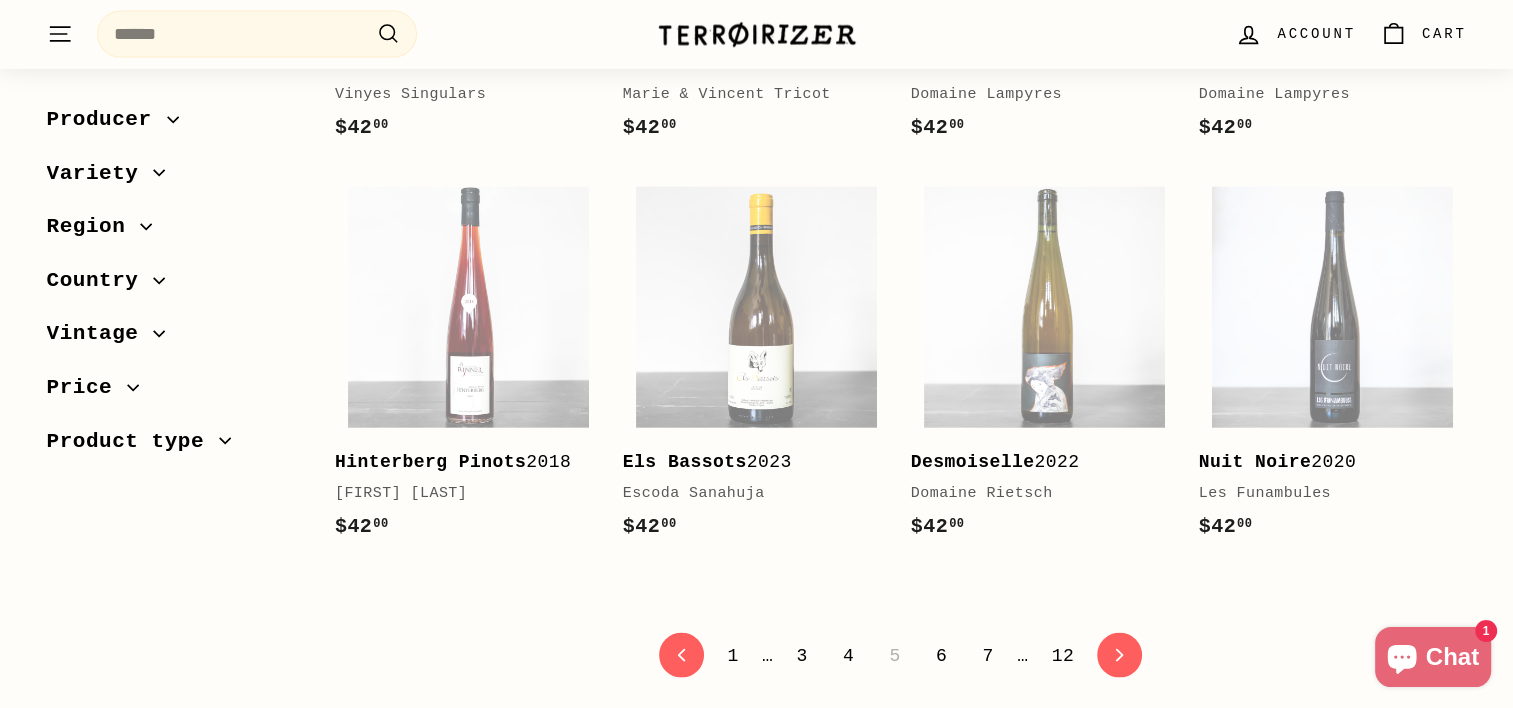 scroll, scrollTop: 4000, scrollLeft: 0, axis: vertical 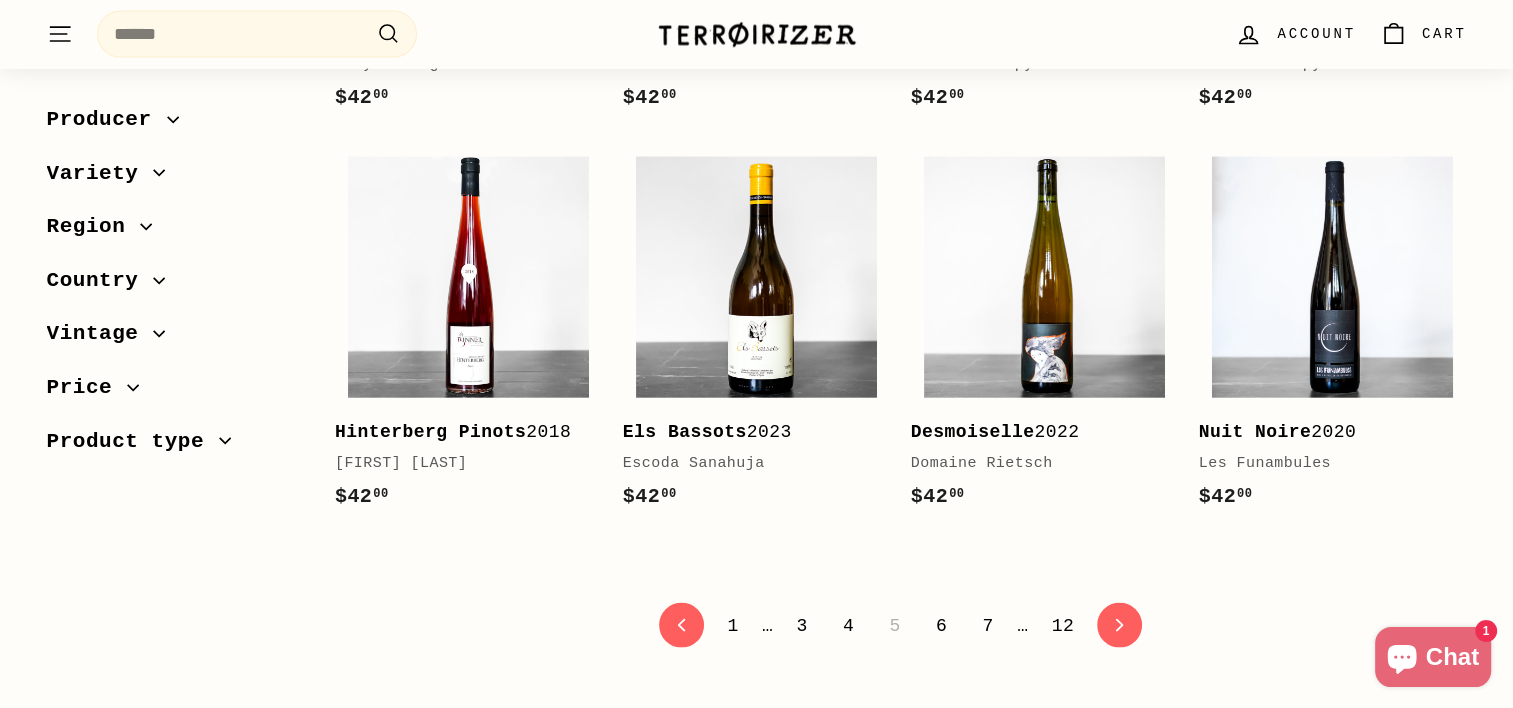 click on "Country" at bounding box center [100, 281] 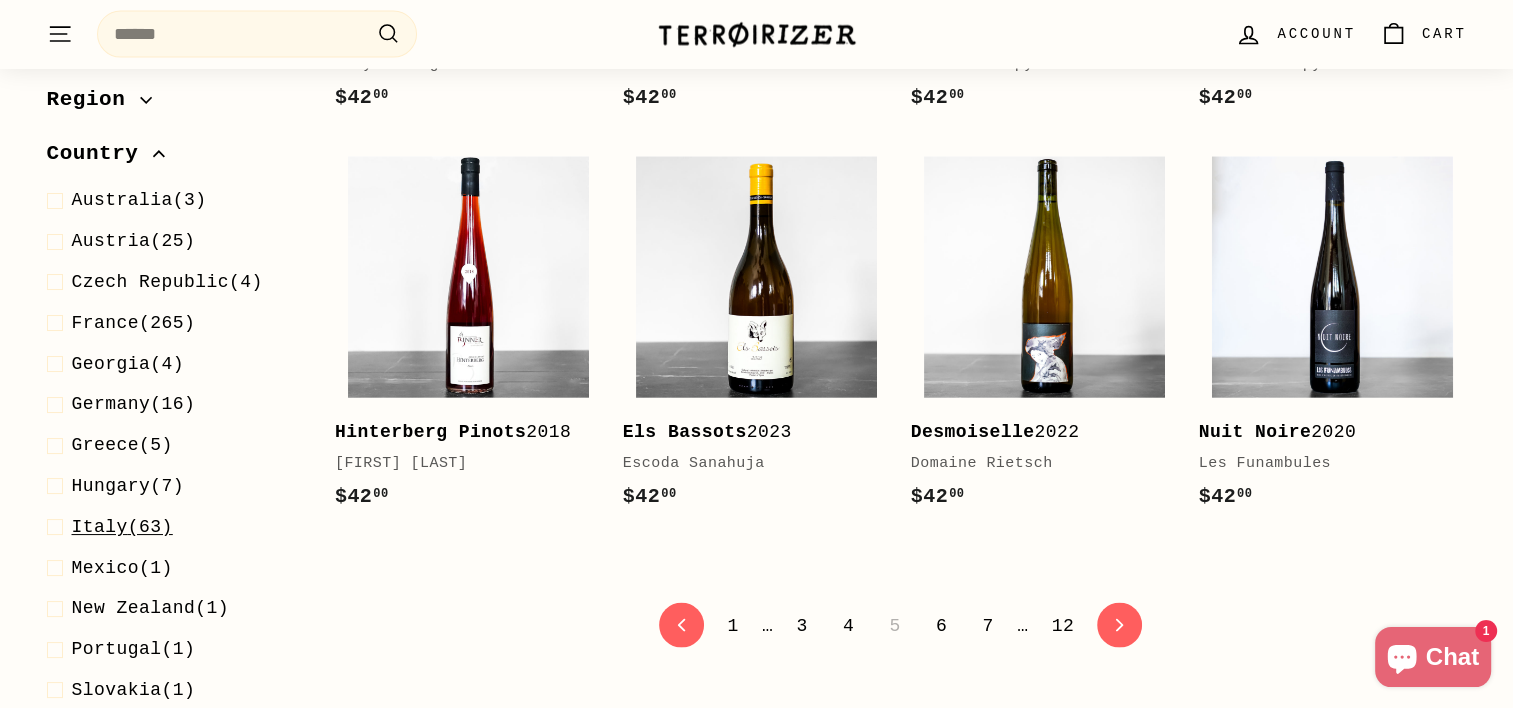 click on "Italy" at bounding box center (100, 527) 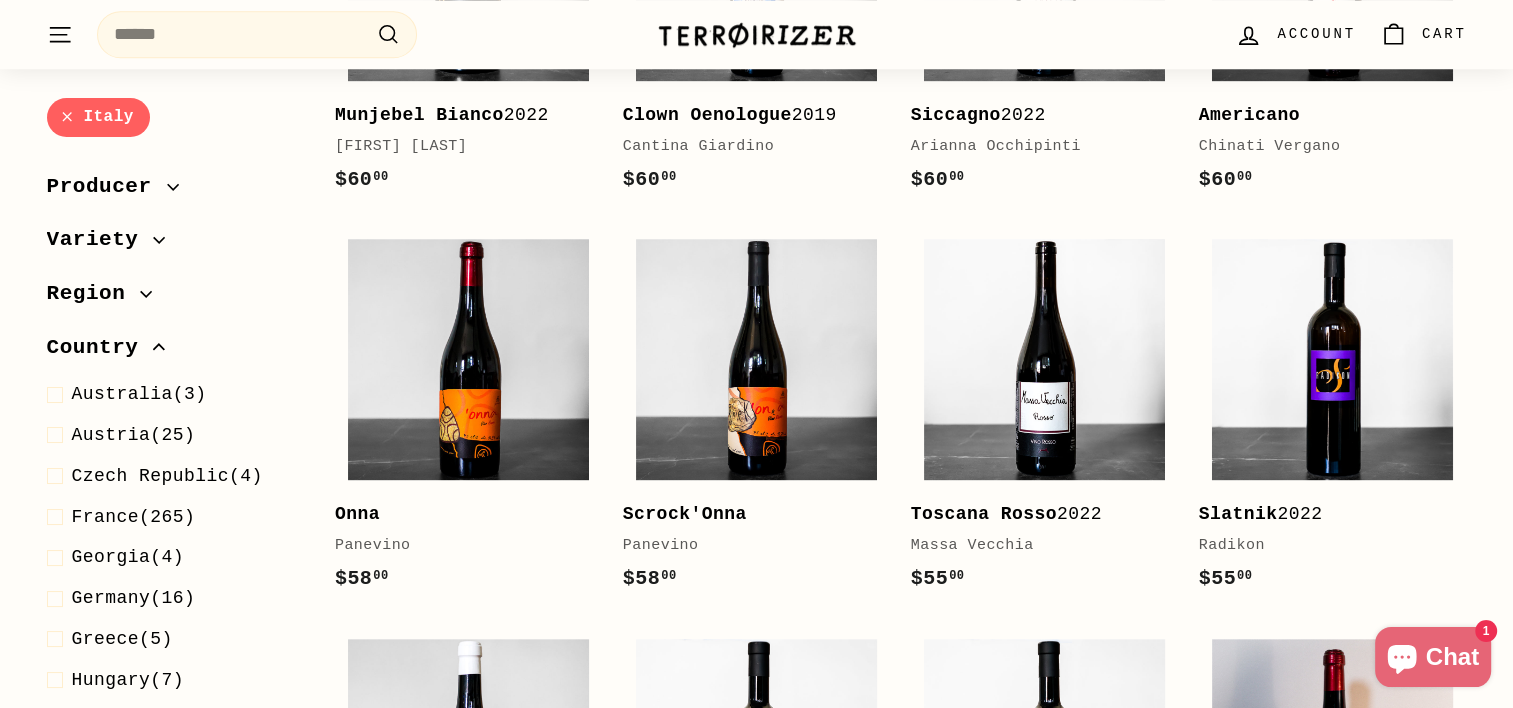 scroll, scrollTop: 1848, scrollLeft: 0, axis: vertical 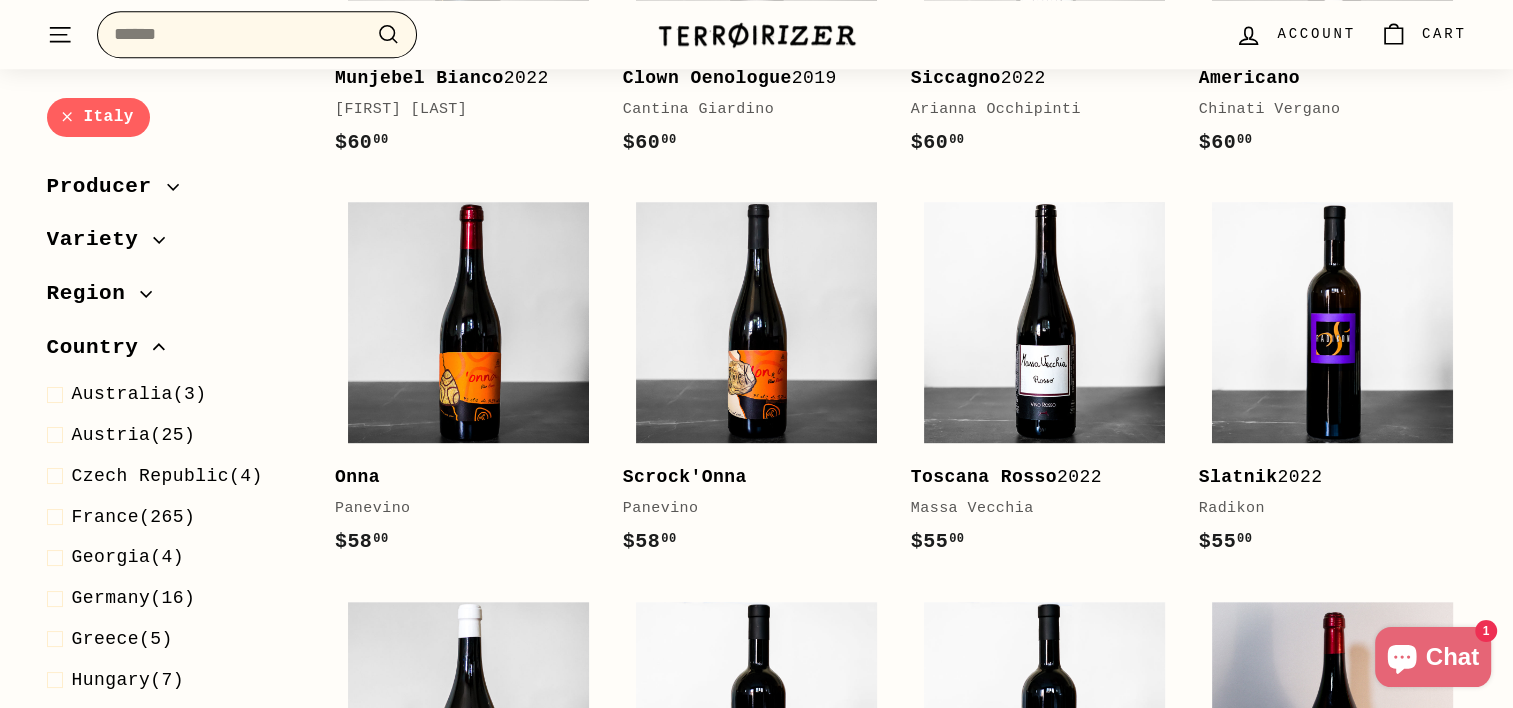 click on "Search" at bounding box center [257, 34] 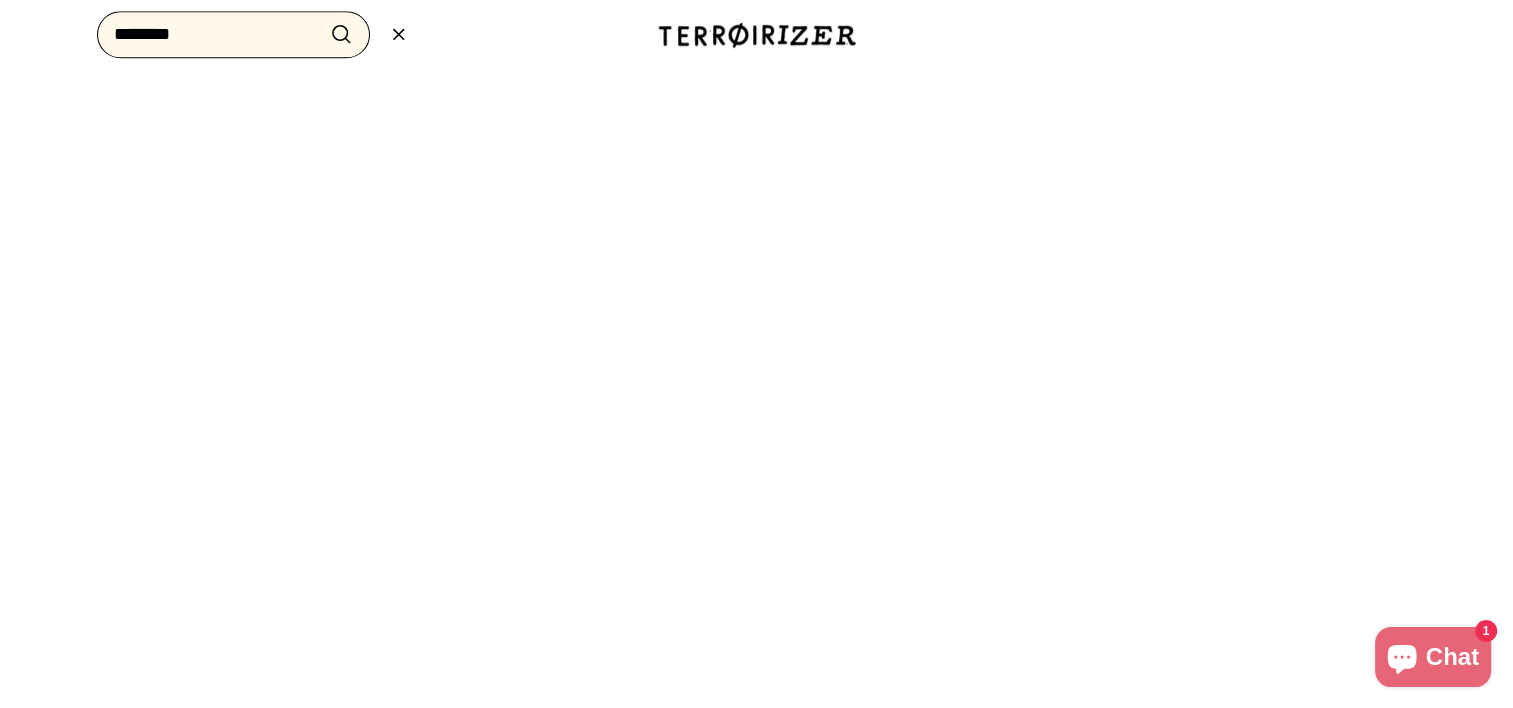 type on "********" 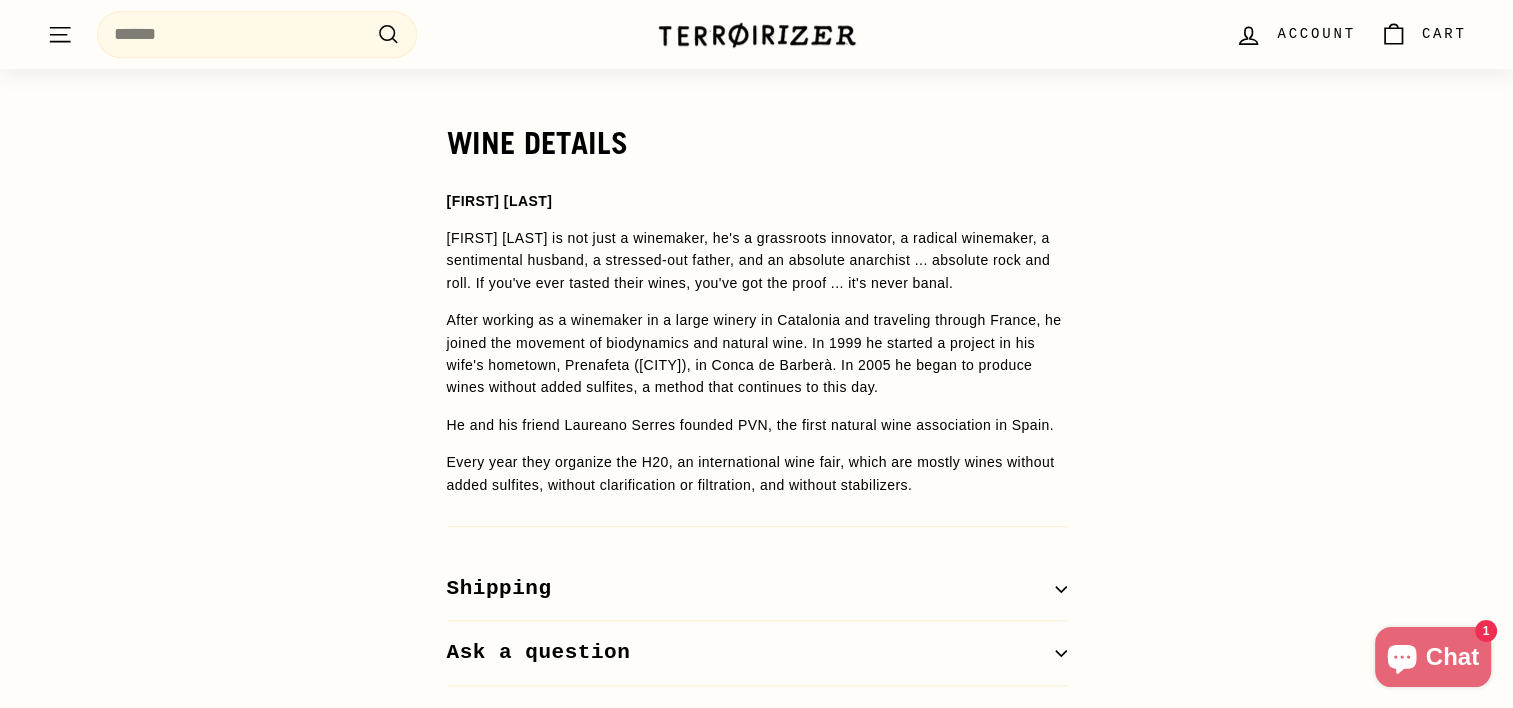 scroll, scrollTop: 1500, scrollLeft: 0, axis: vertical 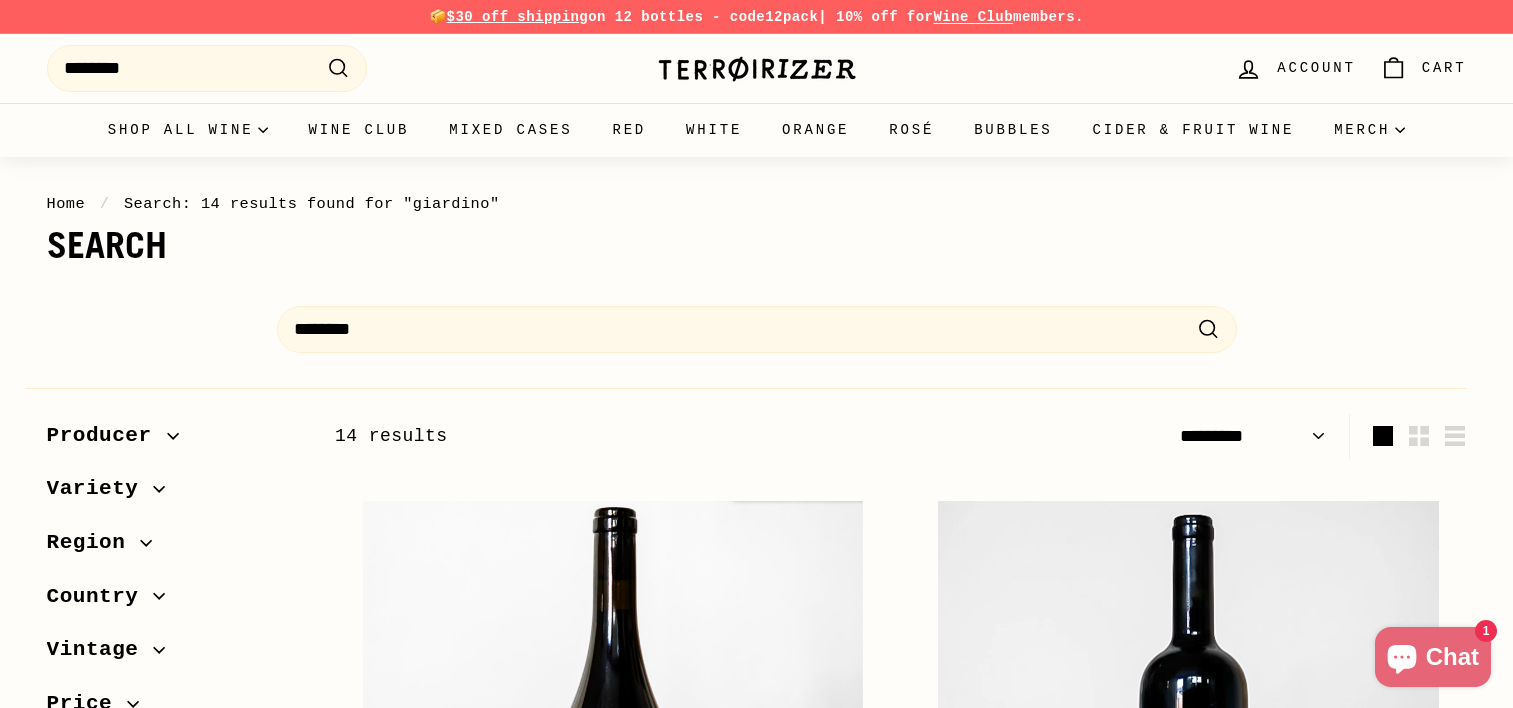 select on "*********" 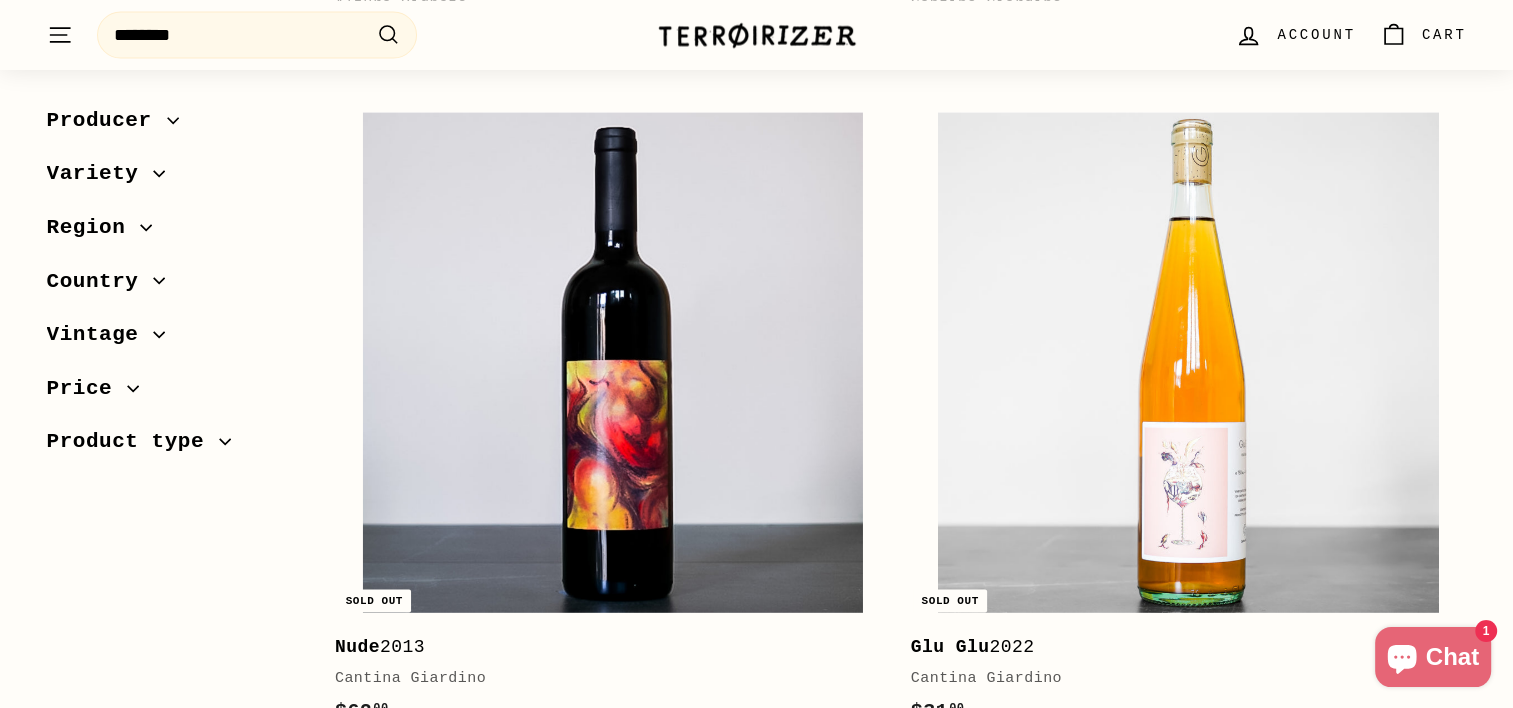 scroll, scrollTop: 3800, scrollLeft: 0, axis: vertical 